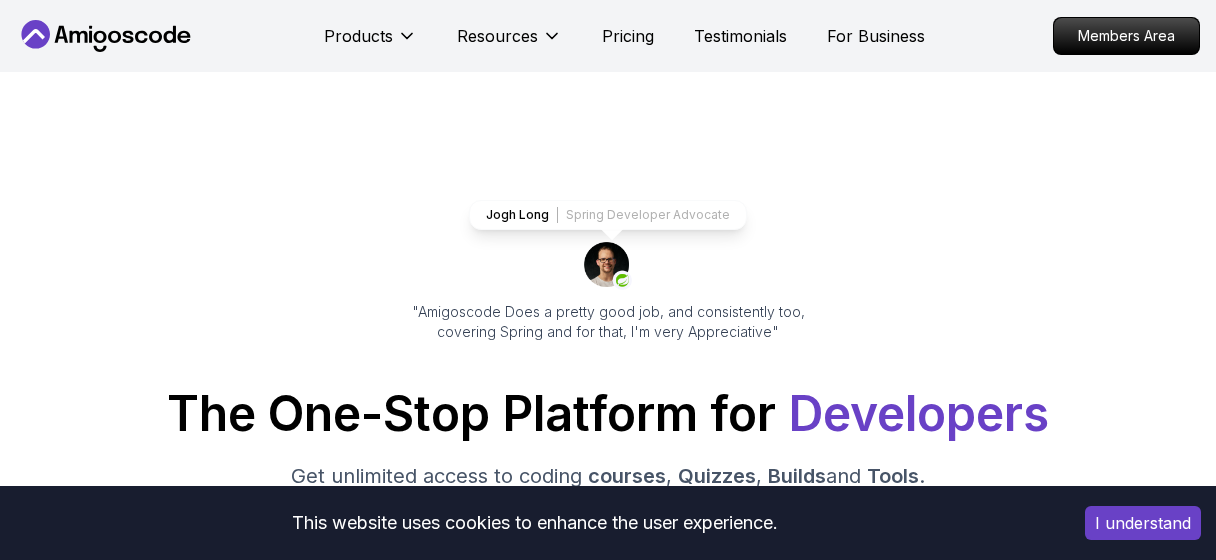 scroll, scrollTop: 0, scrollLeft: 0, axis: both 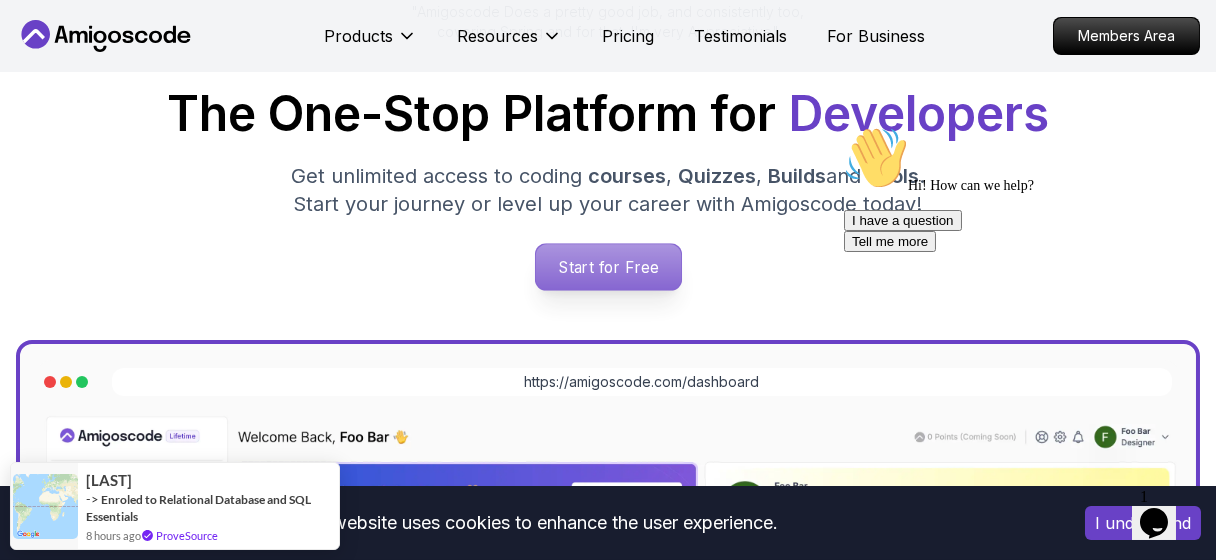 click on "Start for Free" at bounding box center (607, 267) 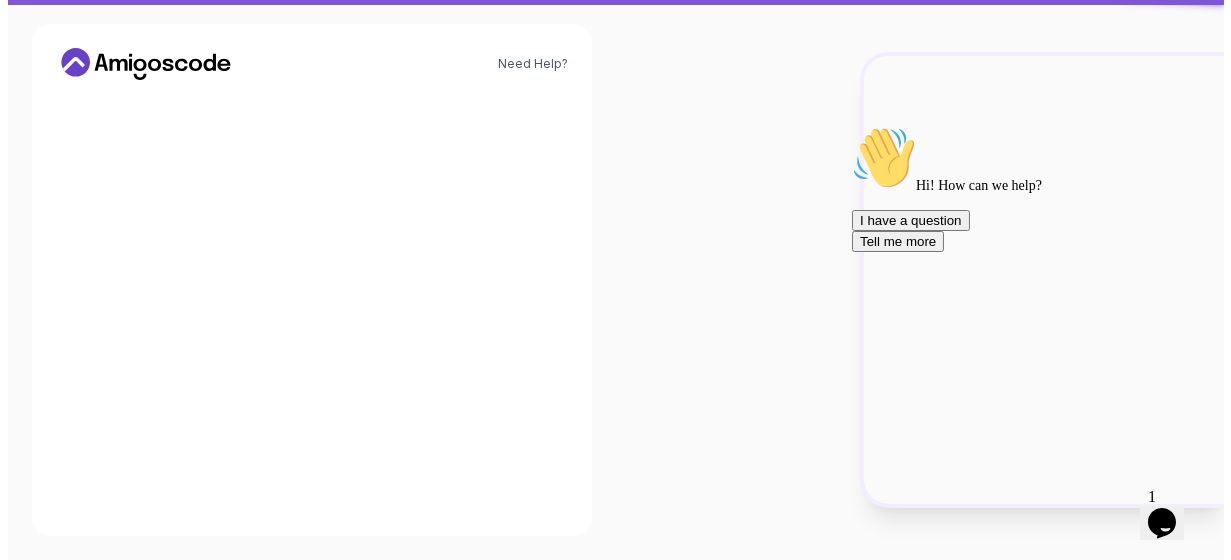 scroll, scrollTop: 0, scrollLeft: 0, axis: both 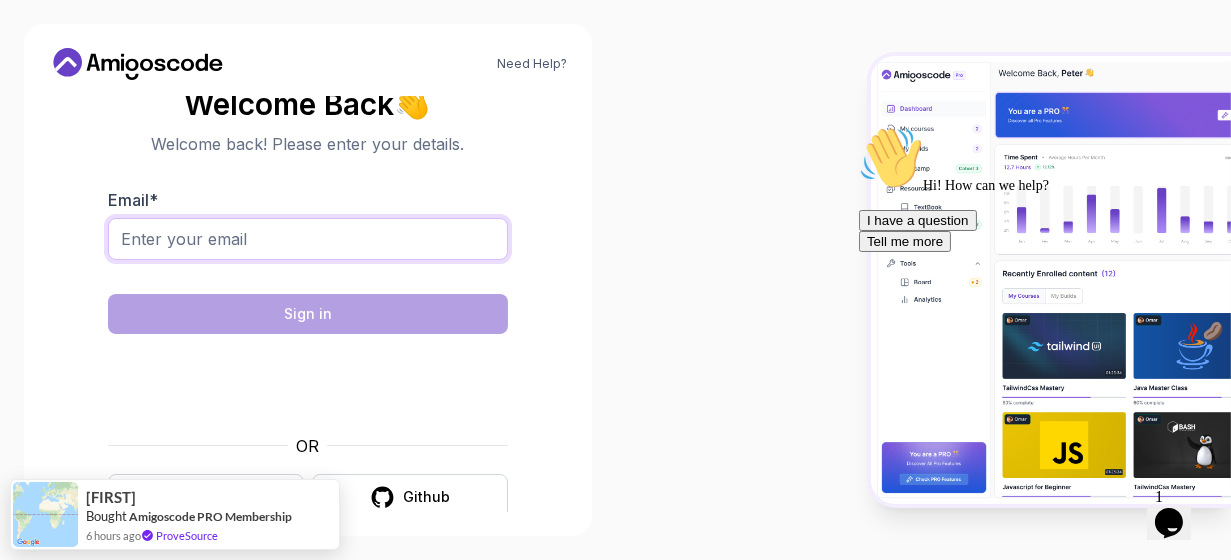 click on "Email *" at bounding box center (308, 239) 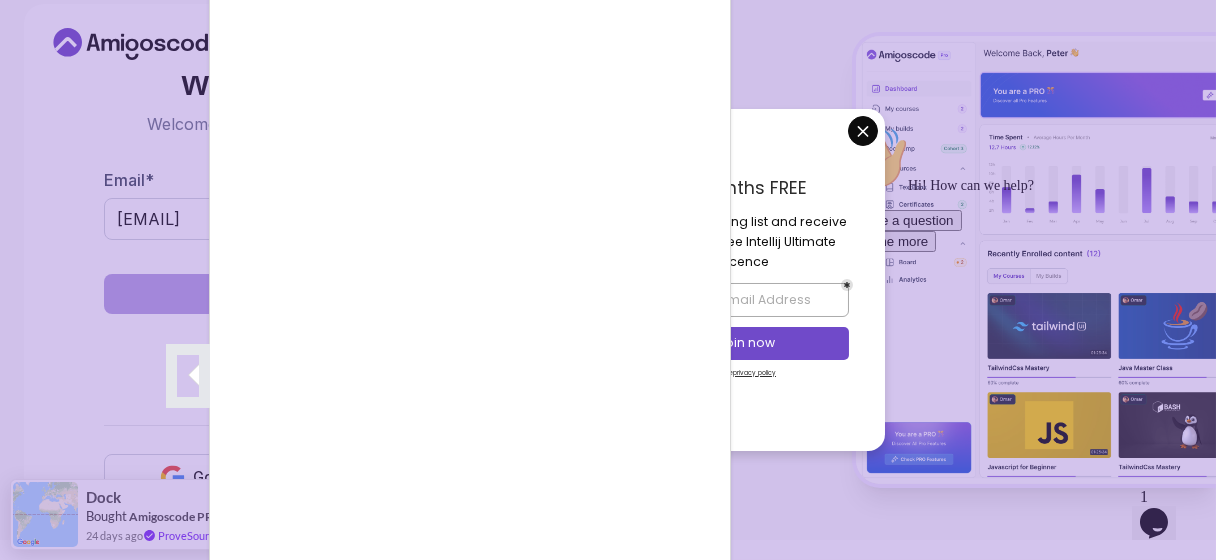scroll, scrollTop: 87, scrollLeft: 0, axis: vertical 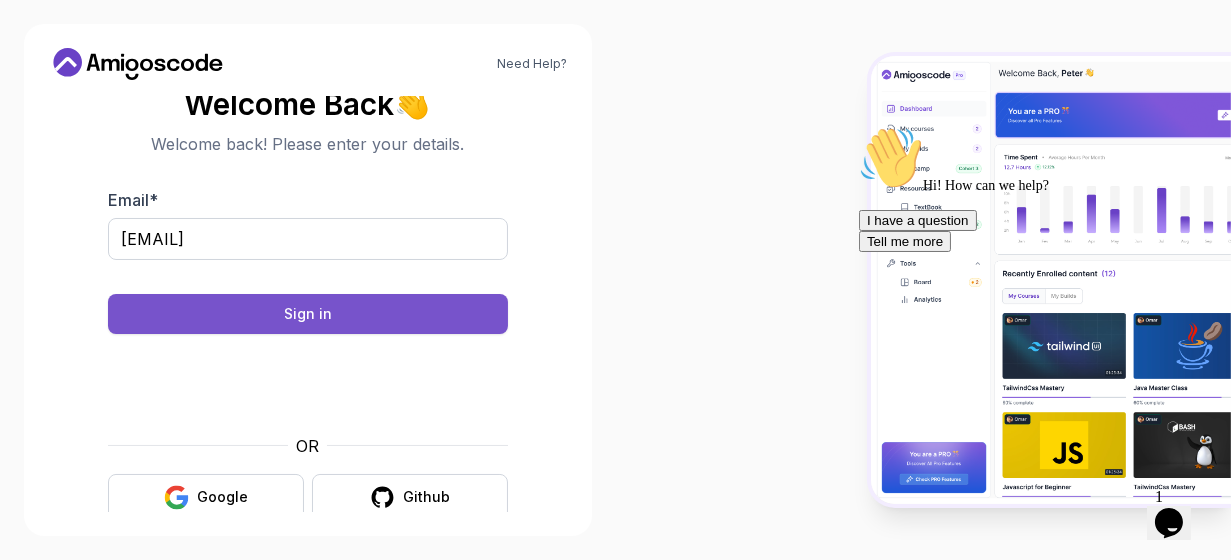 click on "Sign in" at bounding box center [308, 314] 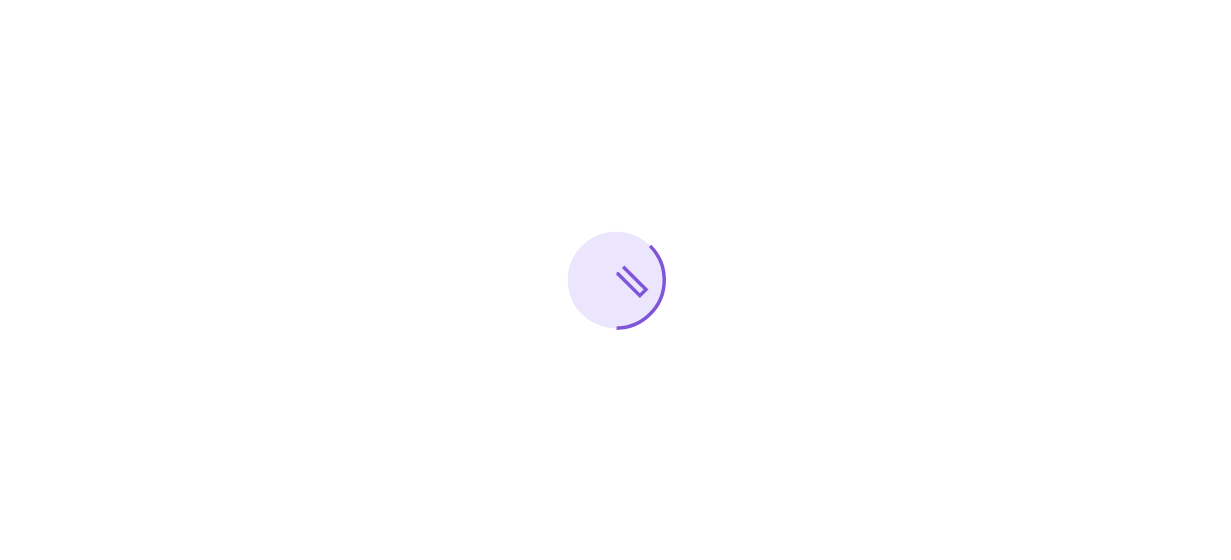 scroll, scrollTop: 0, scrollLeft: 0, axis: both 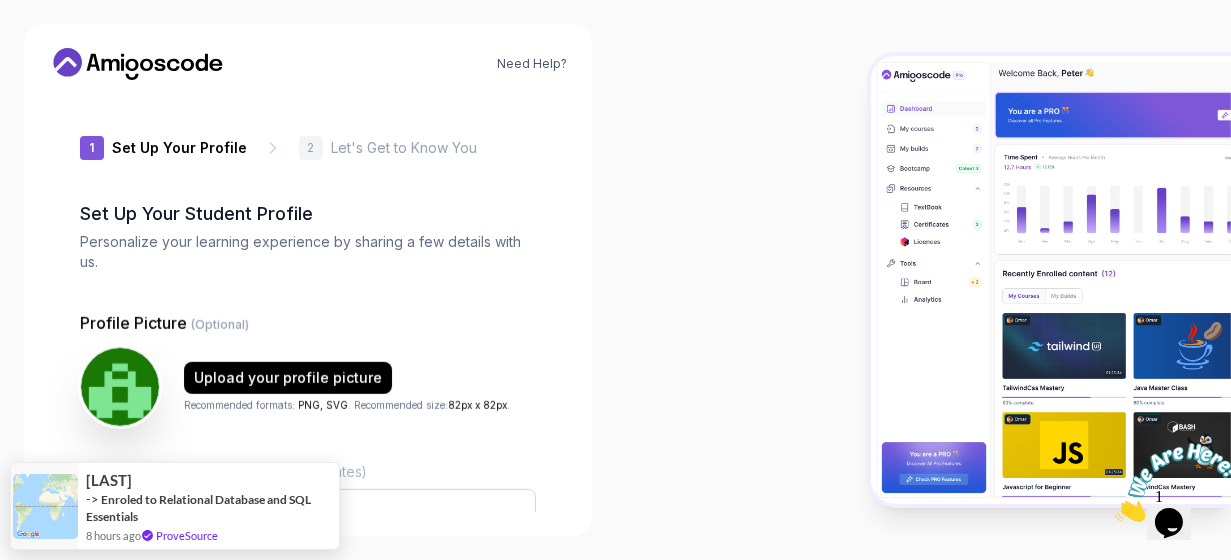 type on "[USERNAME]" 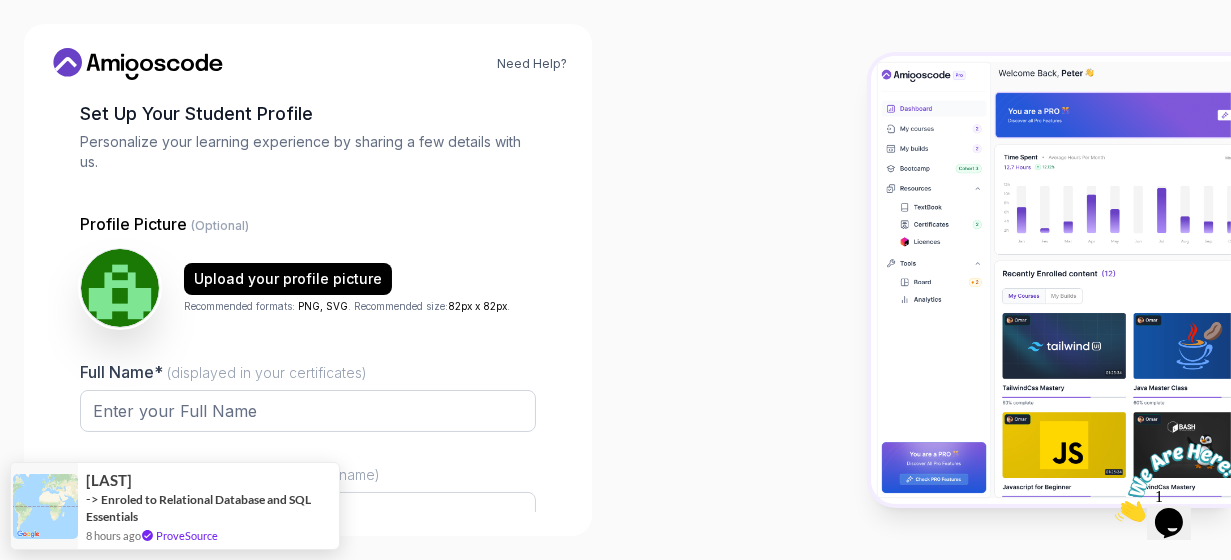 scroll, scrollTop: 200, scrollLeft: 0, axis: vertical 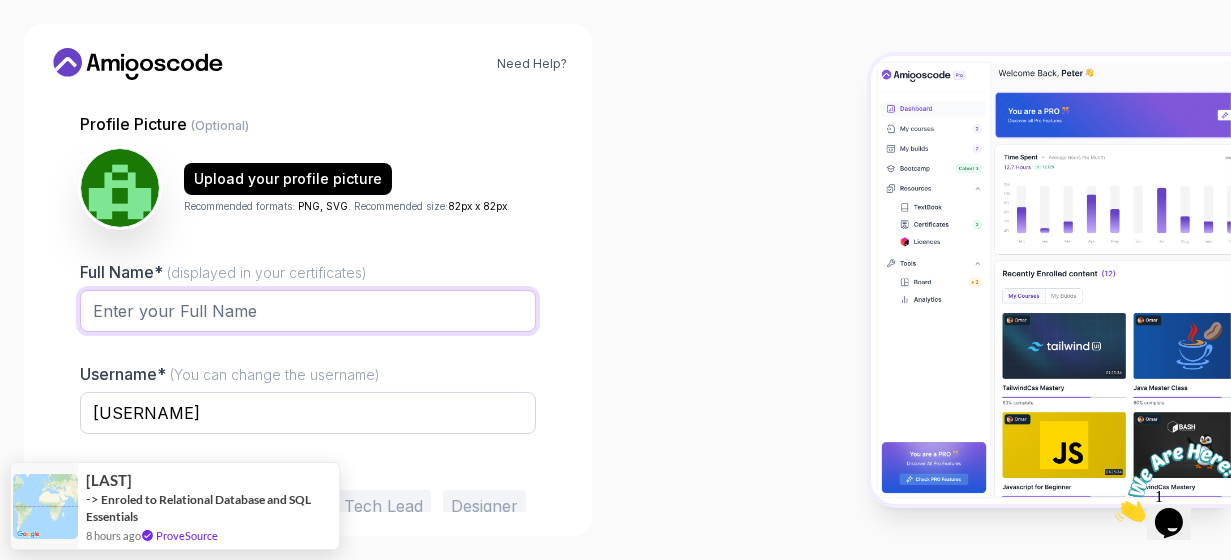click on "Full Name*   (displayed in your certificates)" at bounding box center [308, 311] 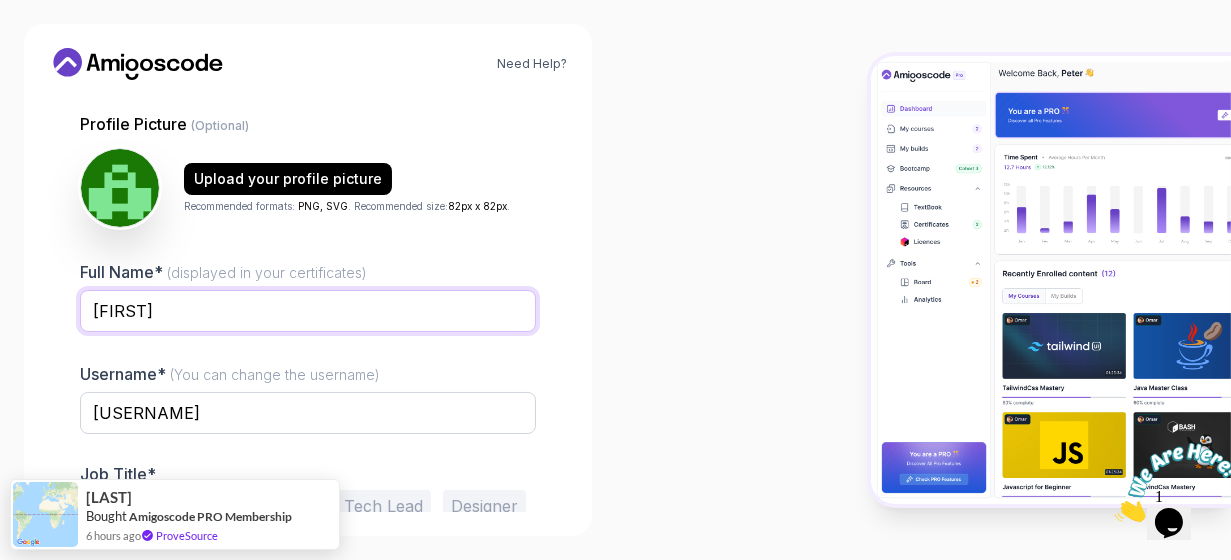 type on "[FIRST]" 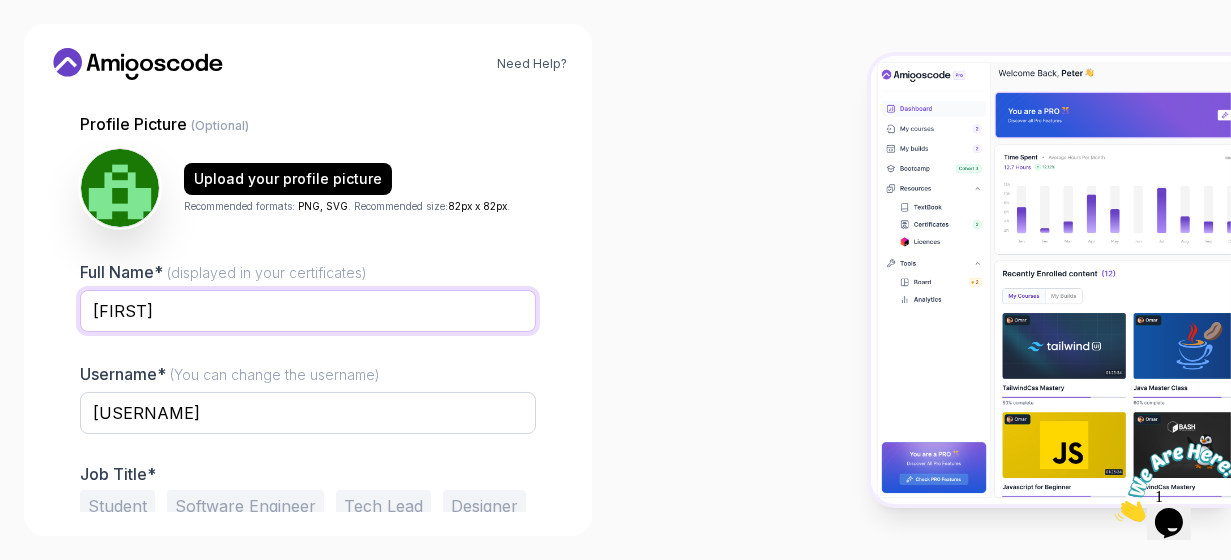 scroll, scrollTop: 293, scrollLeft: 0, axis: vertical 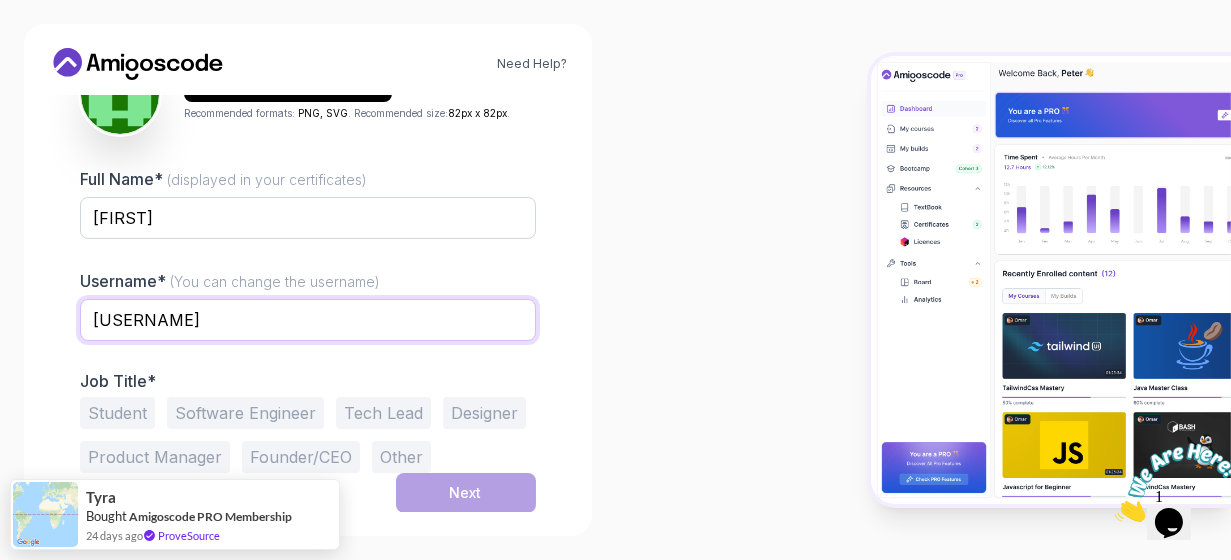 drag, startPoint x: 262, startPoint y: 327, endPoint x: 49, endPoint y: 319, distance: 213.15018 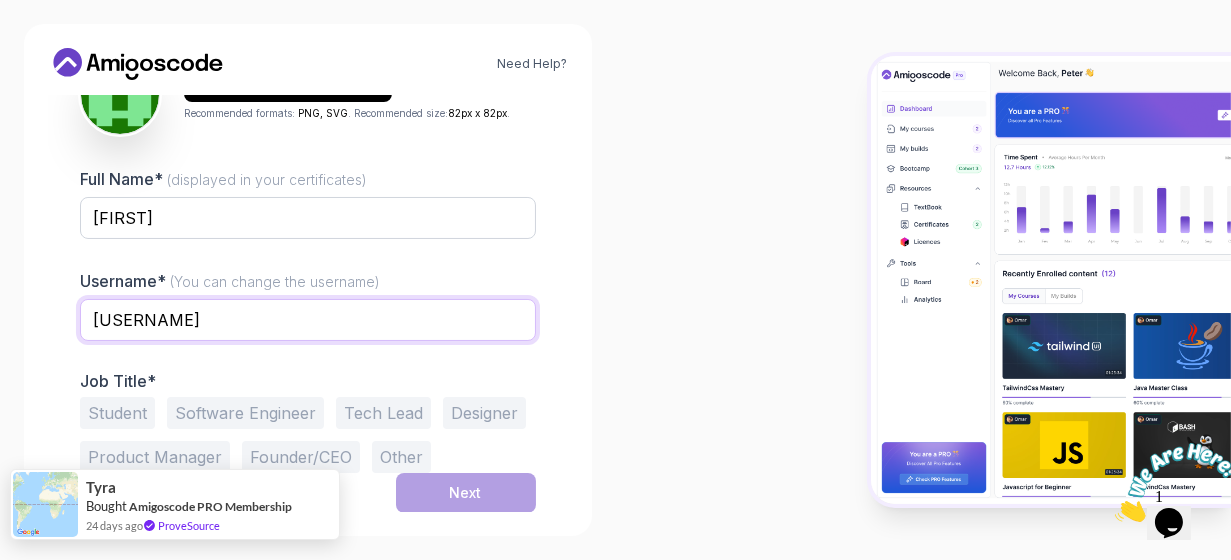 type on "r" 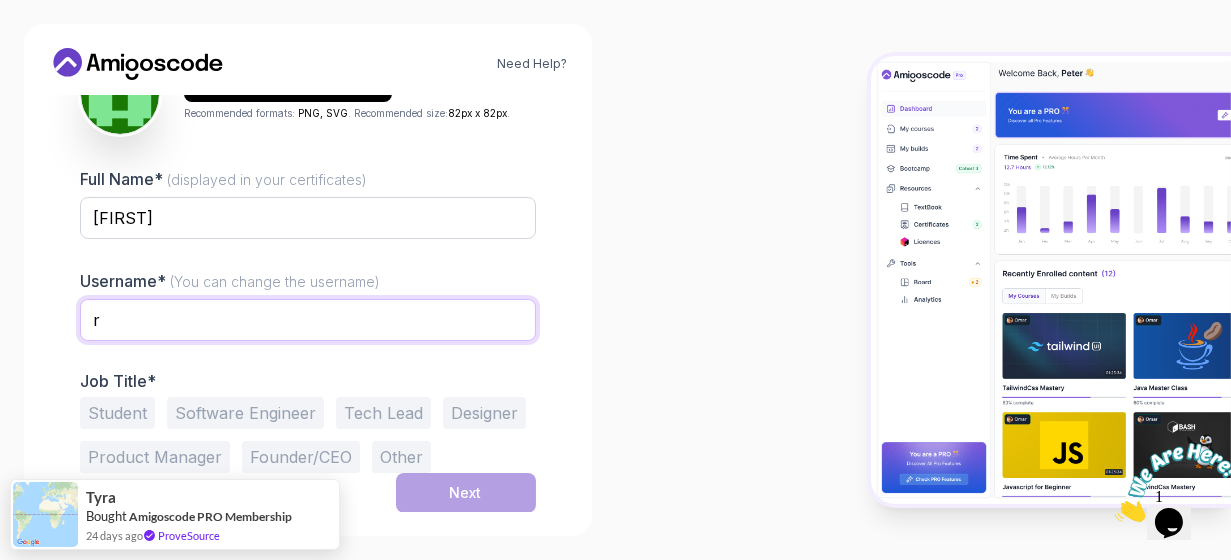 click on "r" at bounding box center [308, 320] 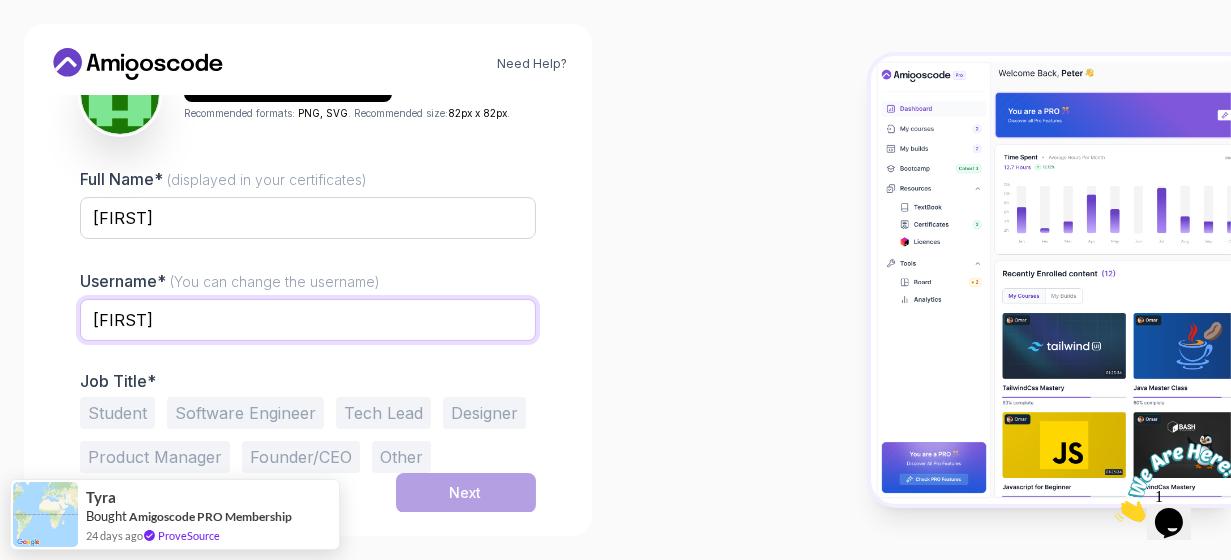 type on "[FIRST]" 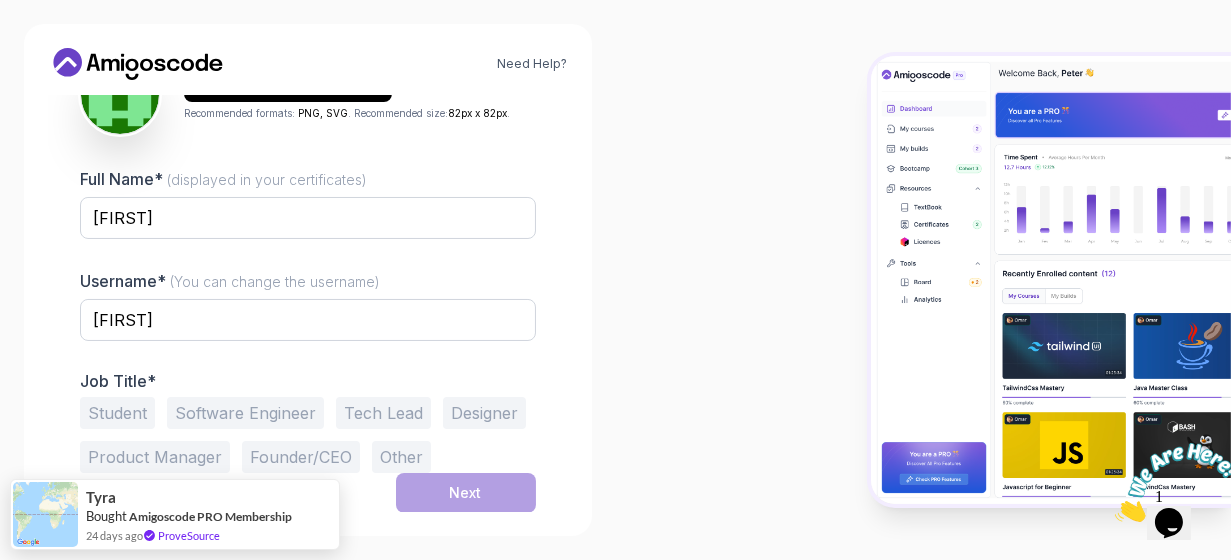 click on "Software Engineer" at bounding box center [245, 413] 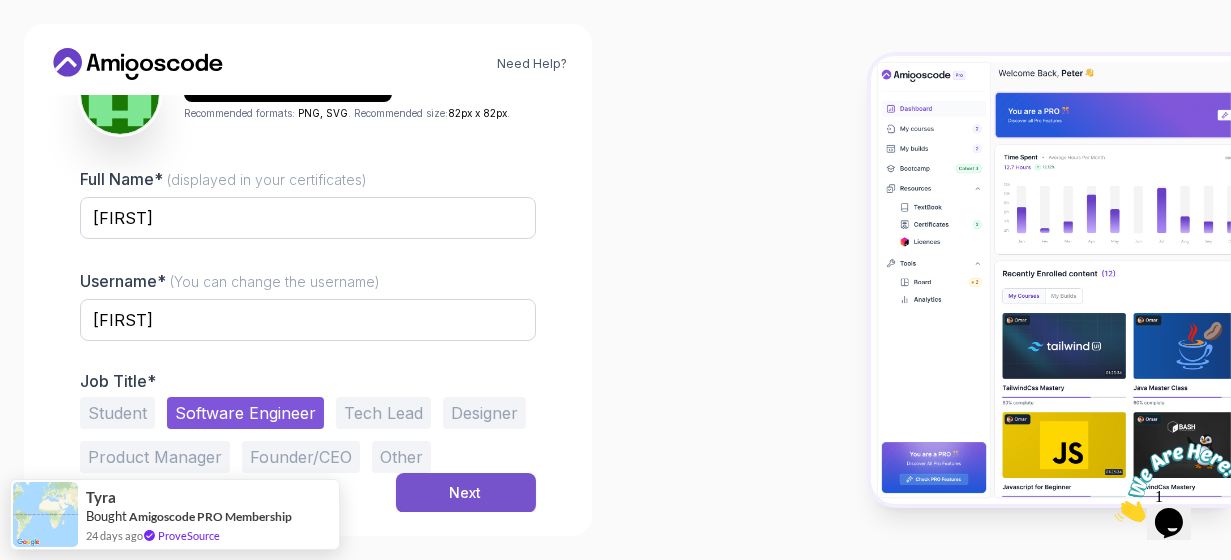 click on "Next" at bounding box center [466, 493] 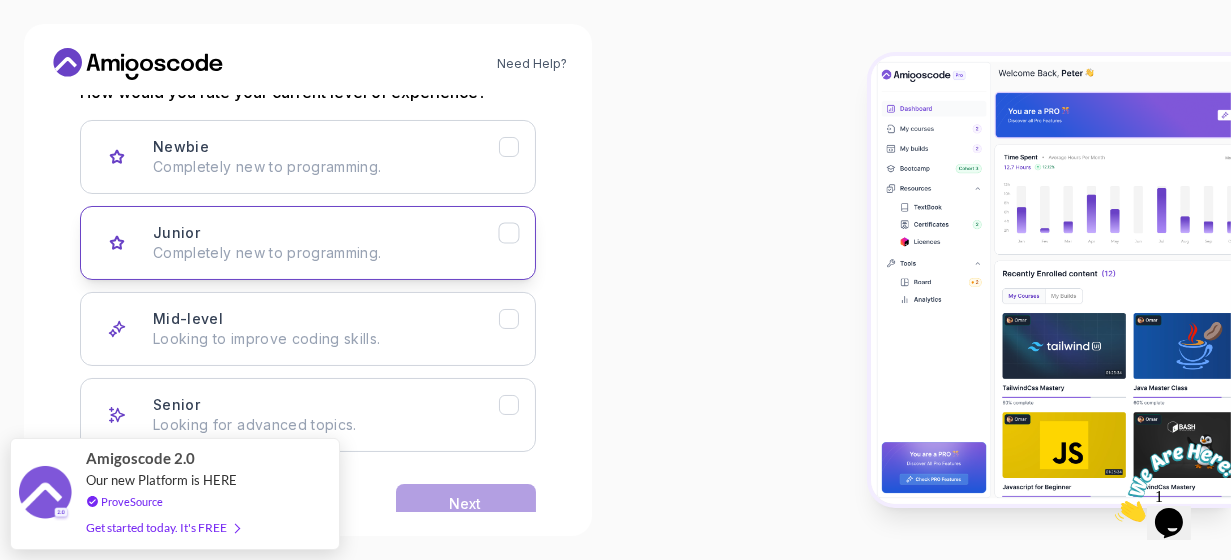 click 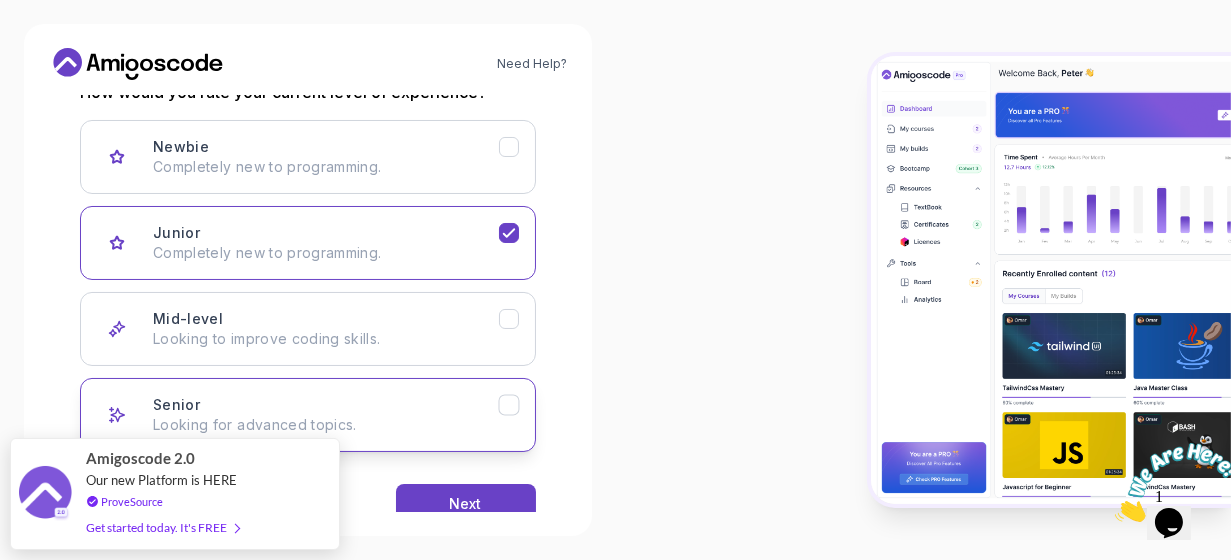 scroll, scrollTop: 336, scrollLeft: 0, axis: vertical 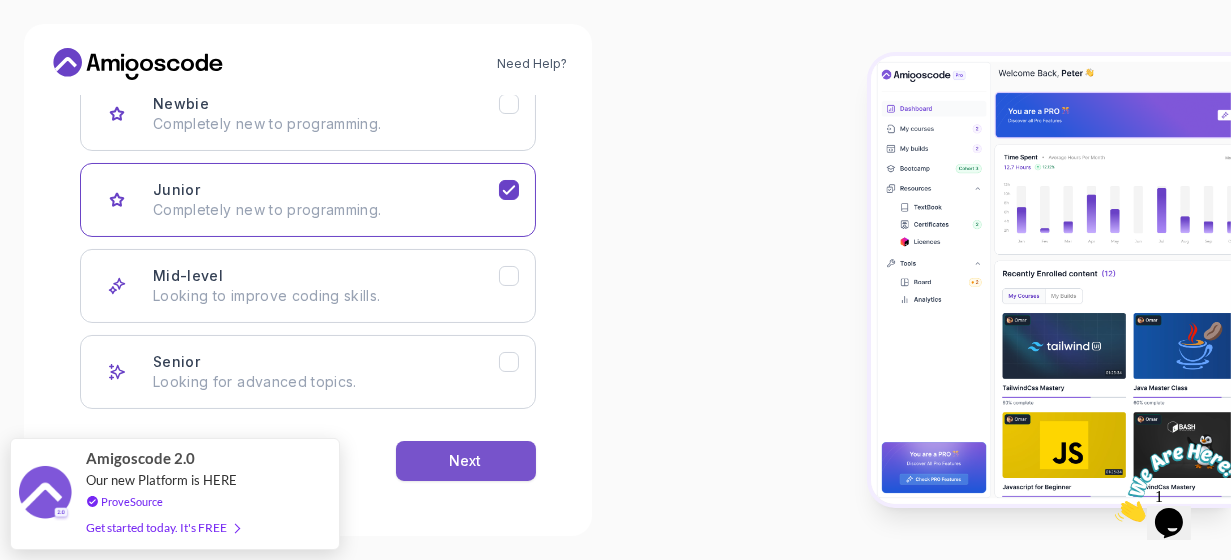 click on "Next" at bounding box center (466, 461) 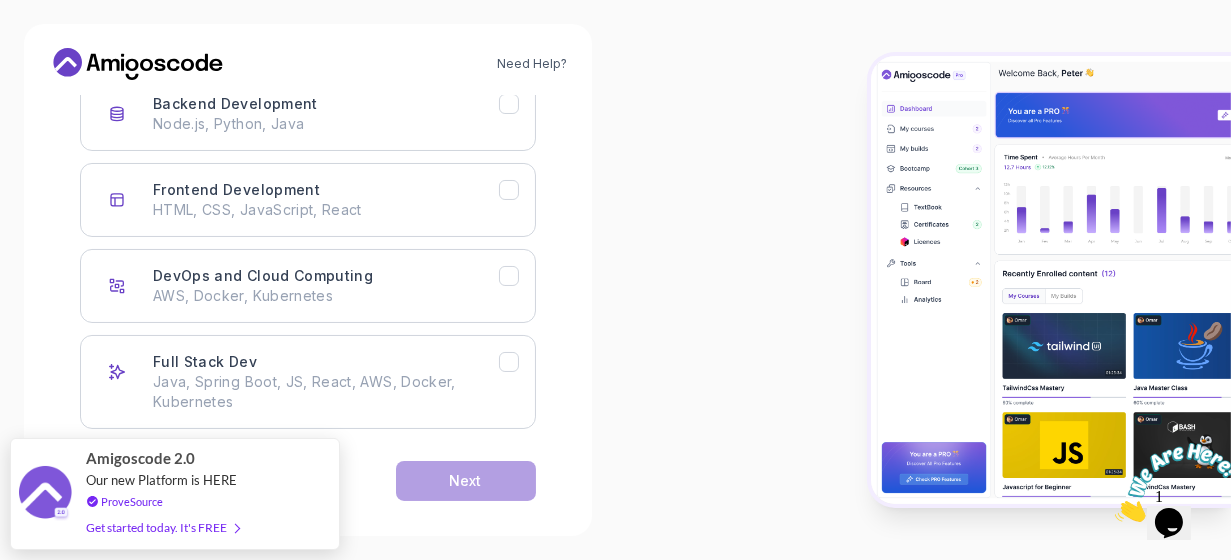 scroll, scrollTop: 236, scrollLeft: 0, axis: vertical 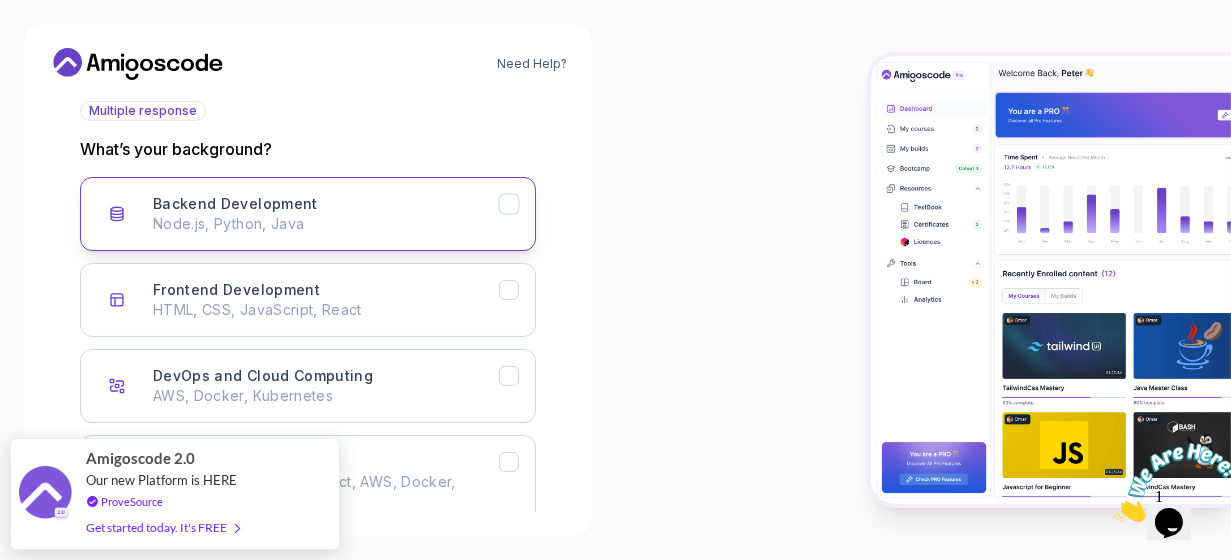 click 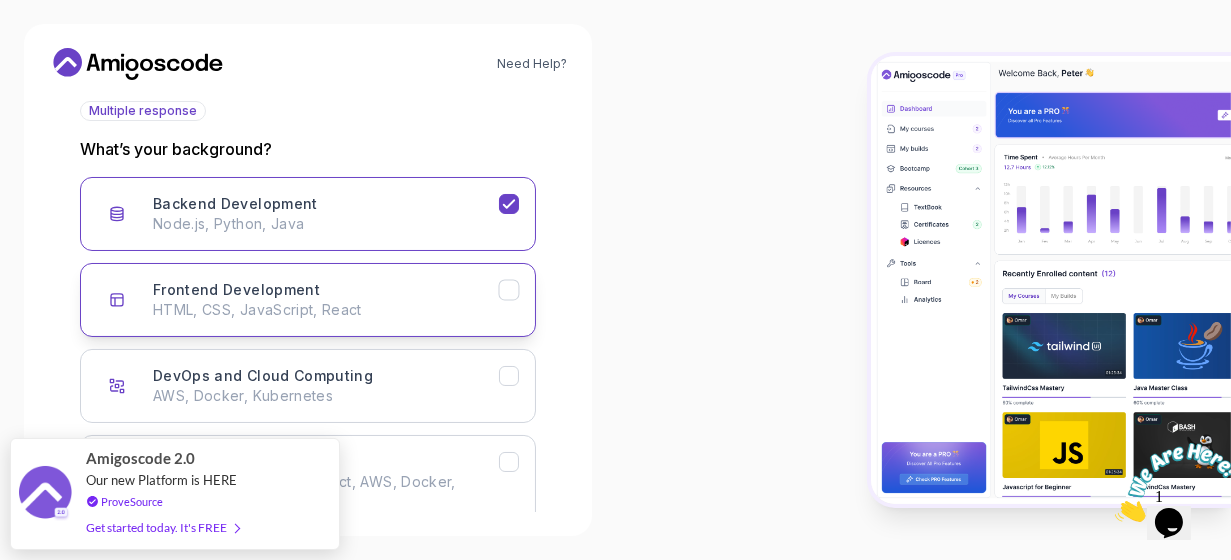 click 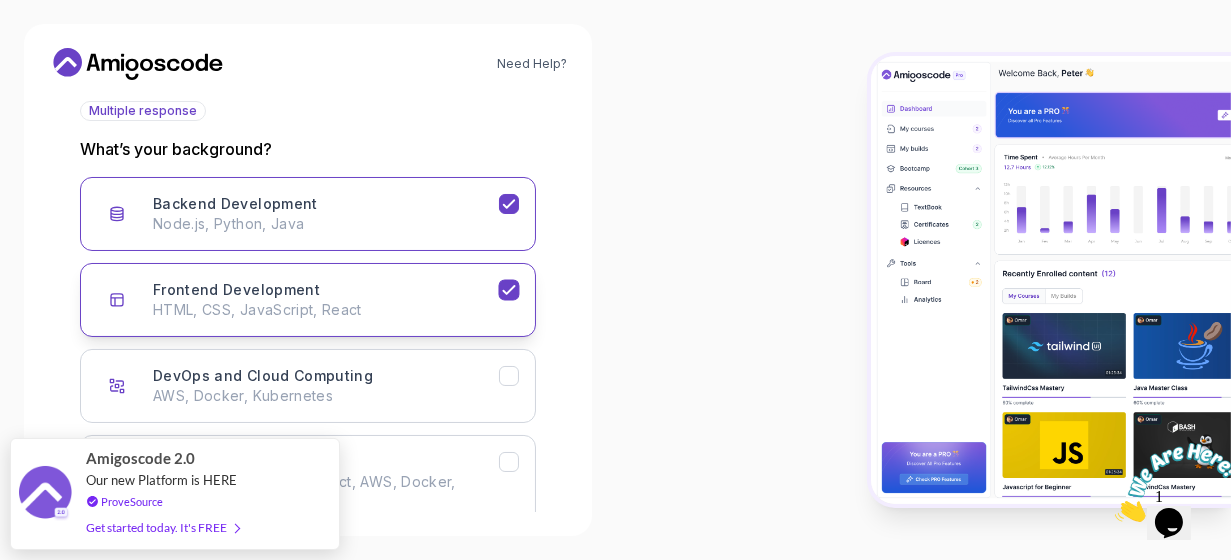 scroll, scrollTop: 336, scrollLeft: 0, axis: vertical 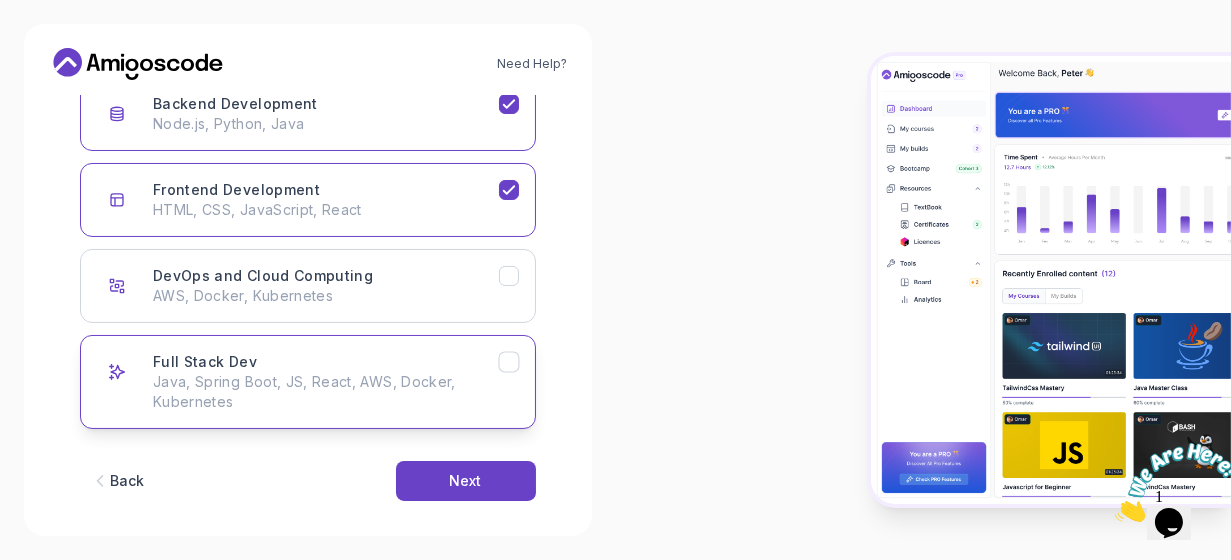 drag, startPoint x: 516, startPoint y: 350, endPoint x: 502, endPoint y: 344, distance: 15.231546 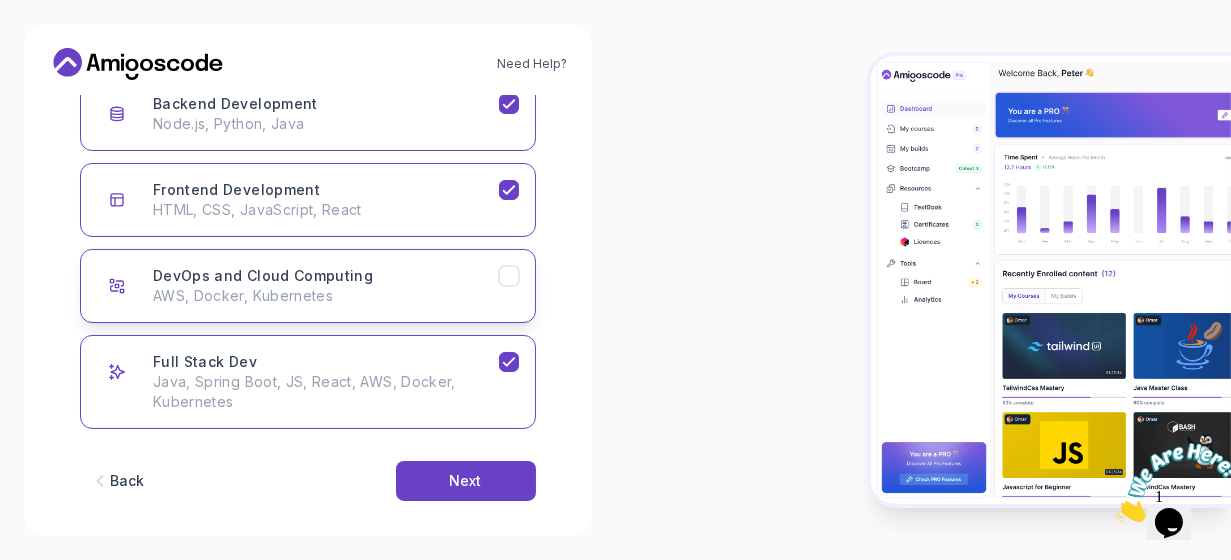 click on "DevOps and Cloud Computing AWS, Docker, Kubernetes" at bounding box center [308, 286] 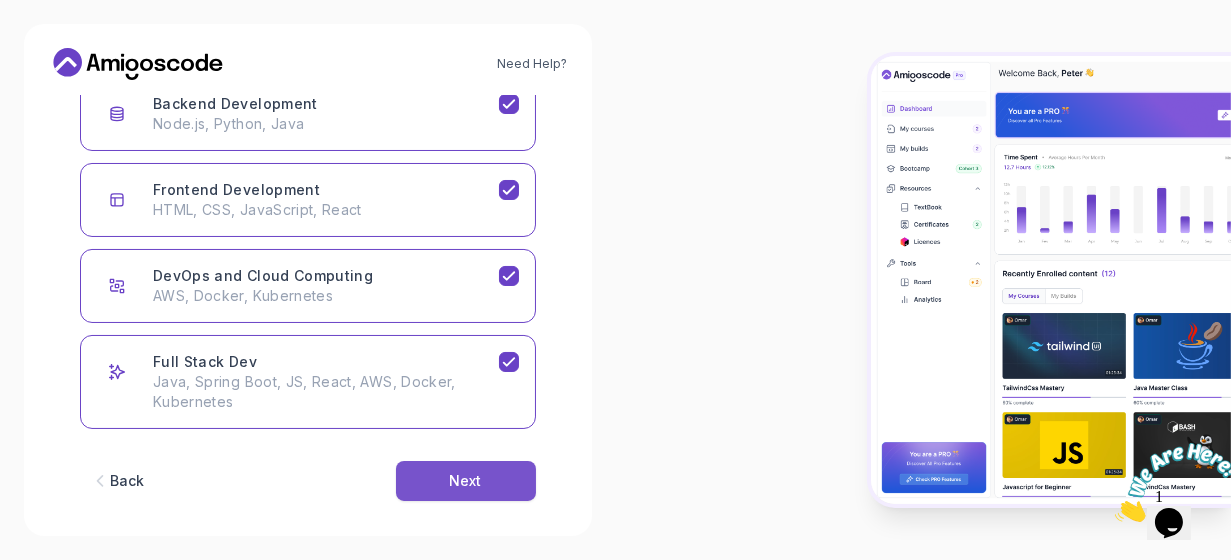 click on "Next" at bounding box center [466, 481] 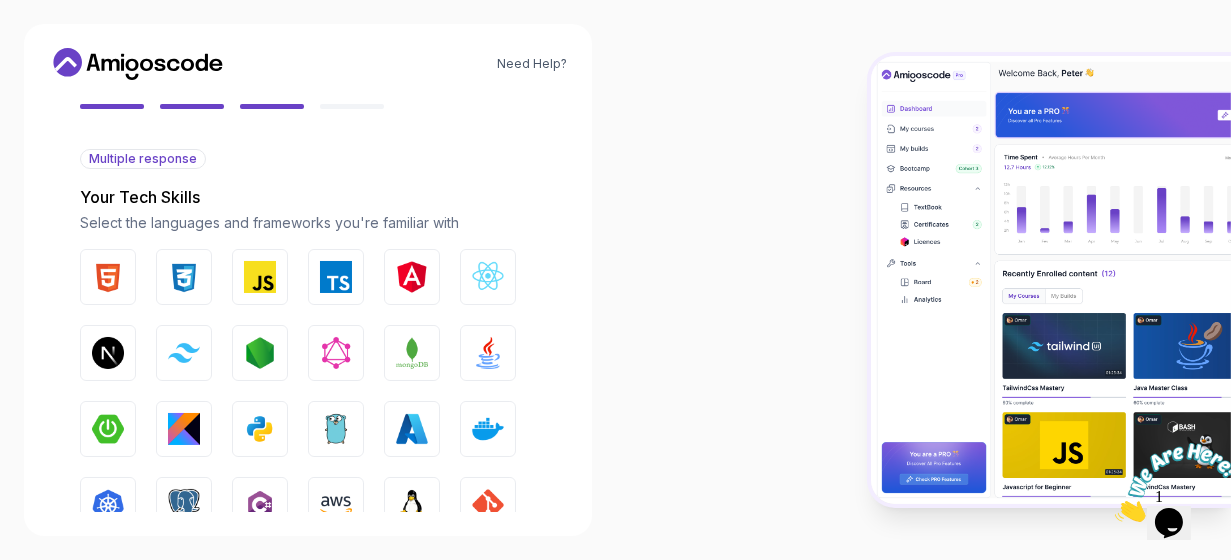 scroll, scrollTop: 288, scrollLeft: 0, axis: vertical 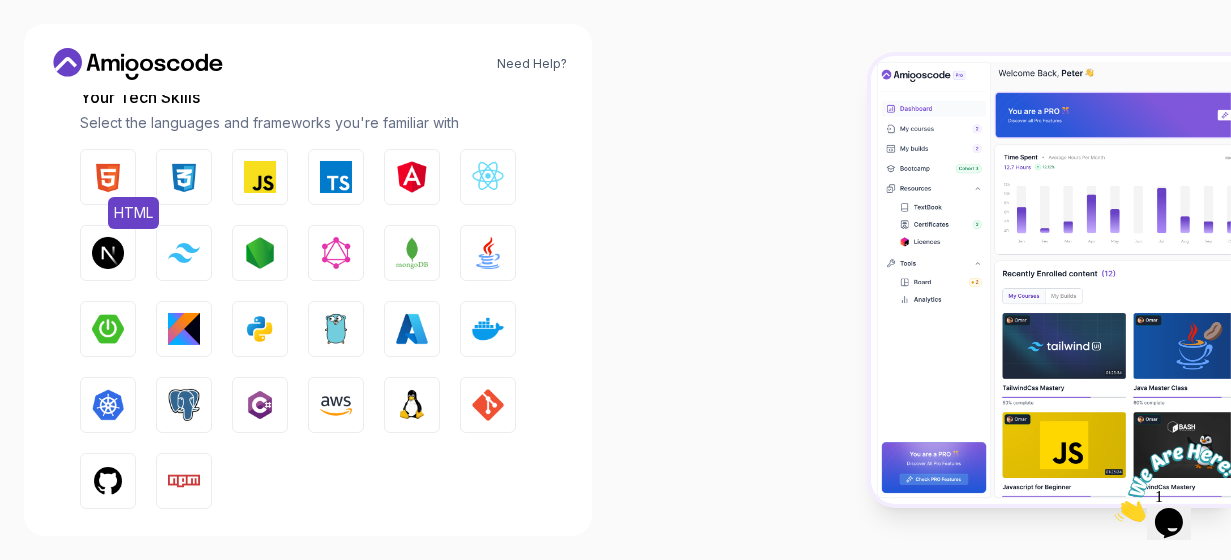 click at bounding box center [108, 177] 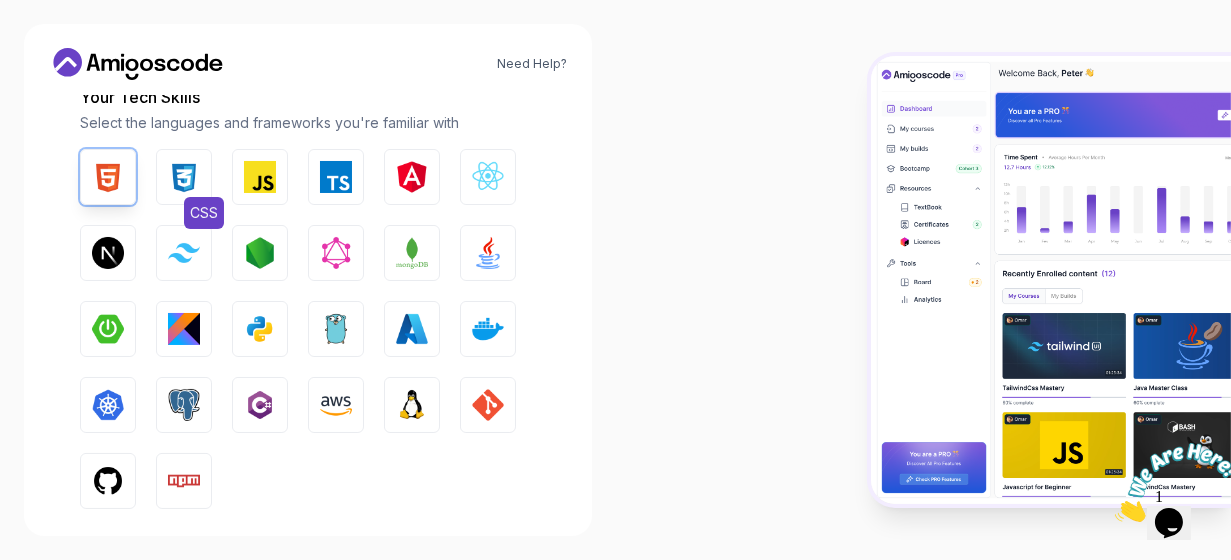 click on "CSS" at bounding box center (184, 177) 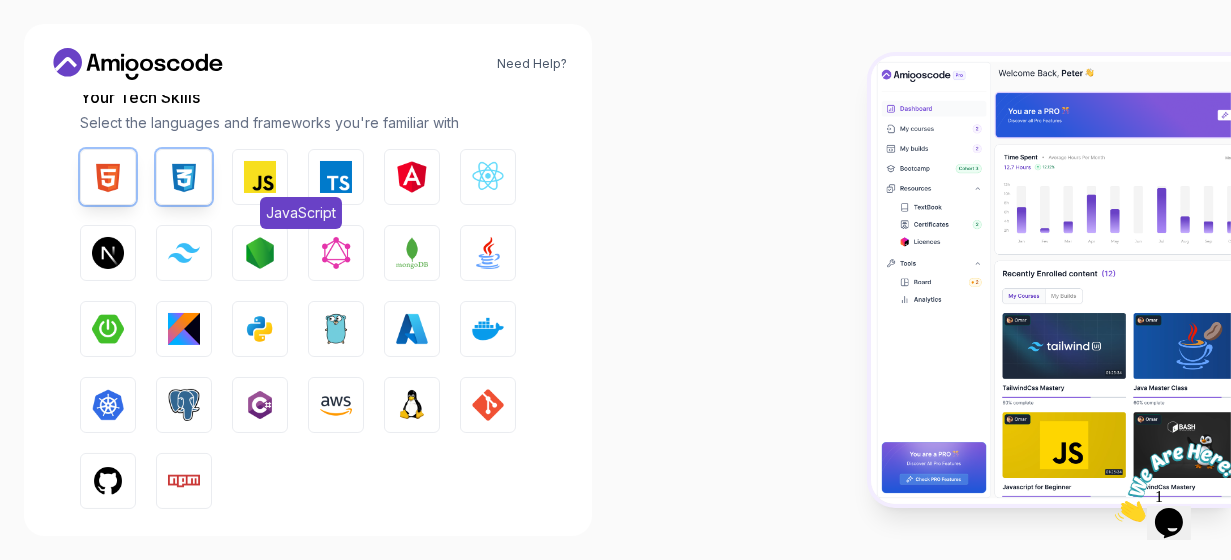 click on "JavaScript" at bounding box center [260, 177] 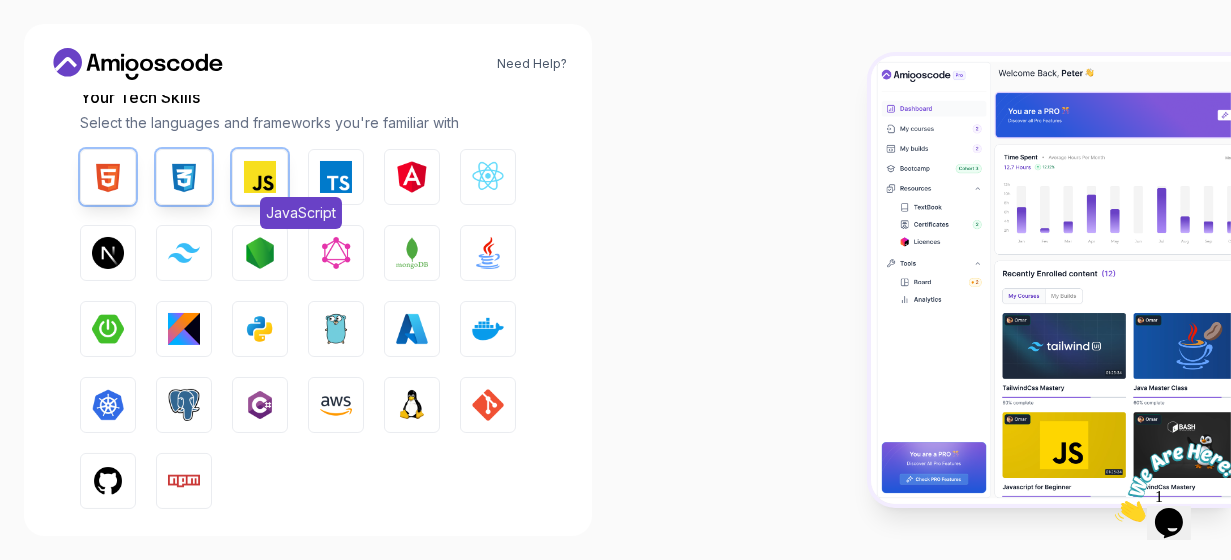 scroll, scrollTop: 188, scrollLeft: 0, axis: vertical 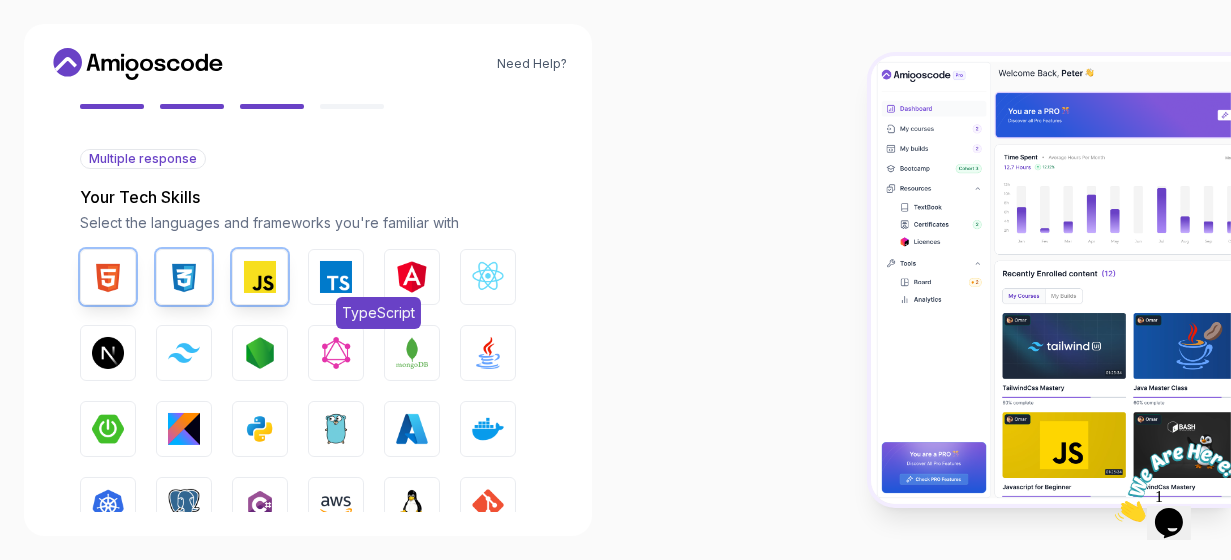 click at bounding box center (336, 277) 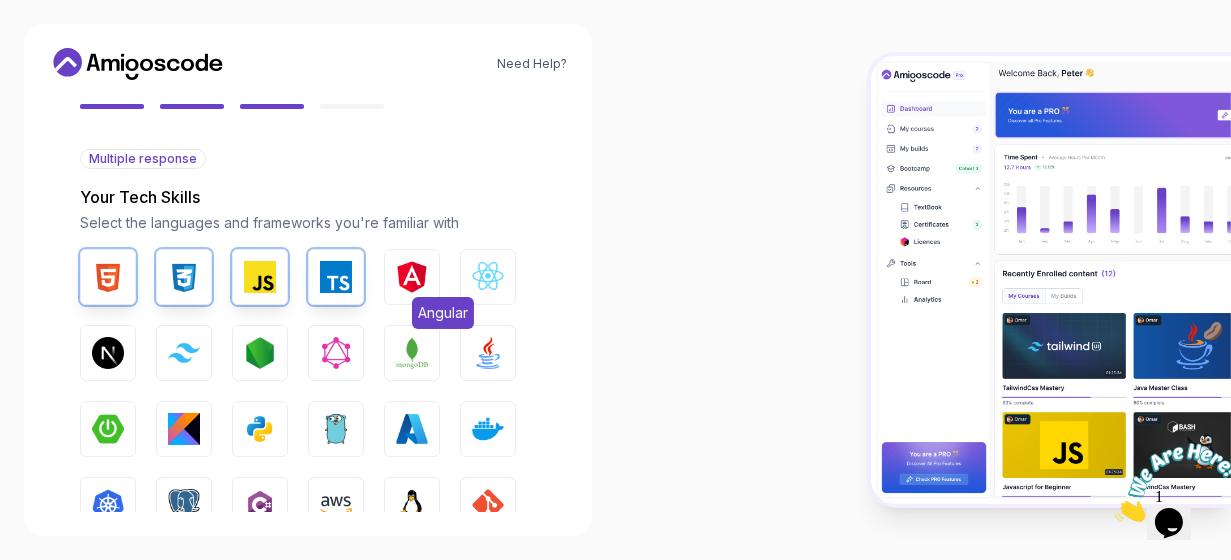 click at bounding box center (412, 277) 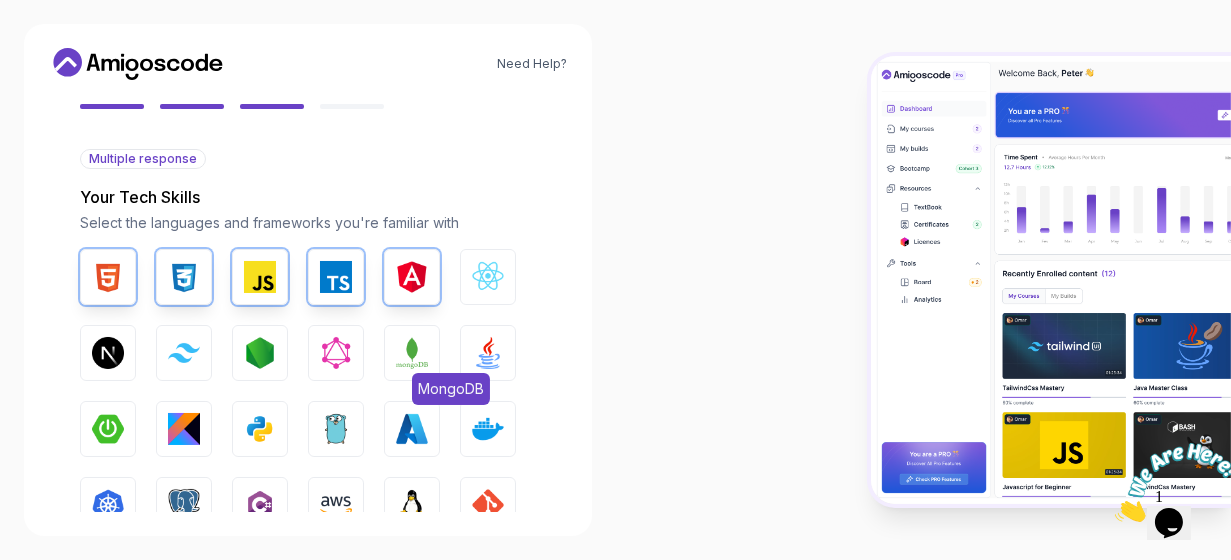 scroll, scrollTop: 288, scrollLeft: 0, axis: vertical 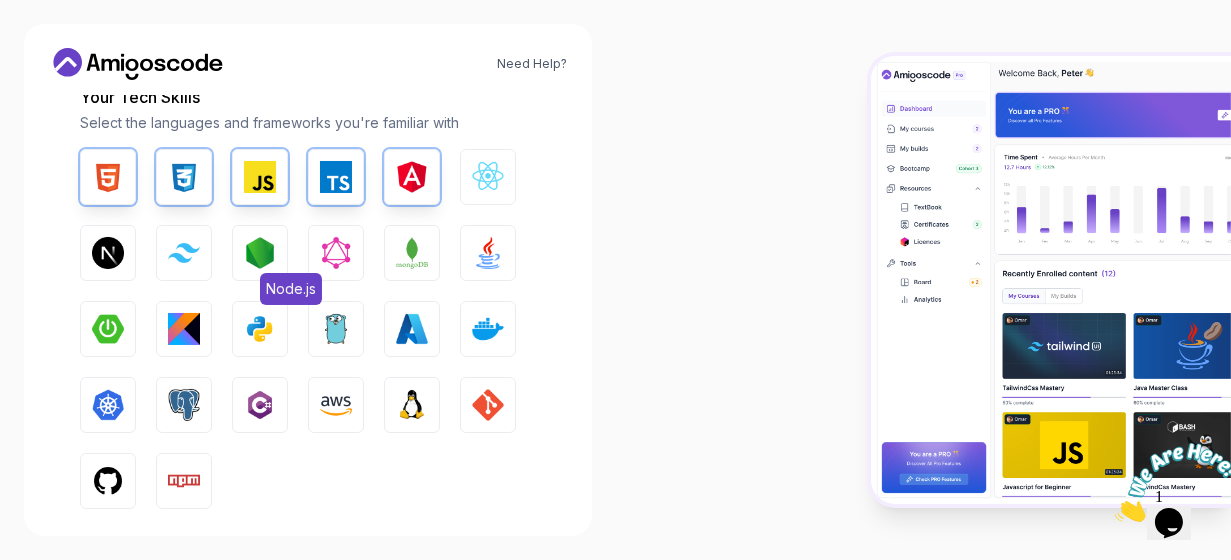 click at bounding box center [260, 253] 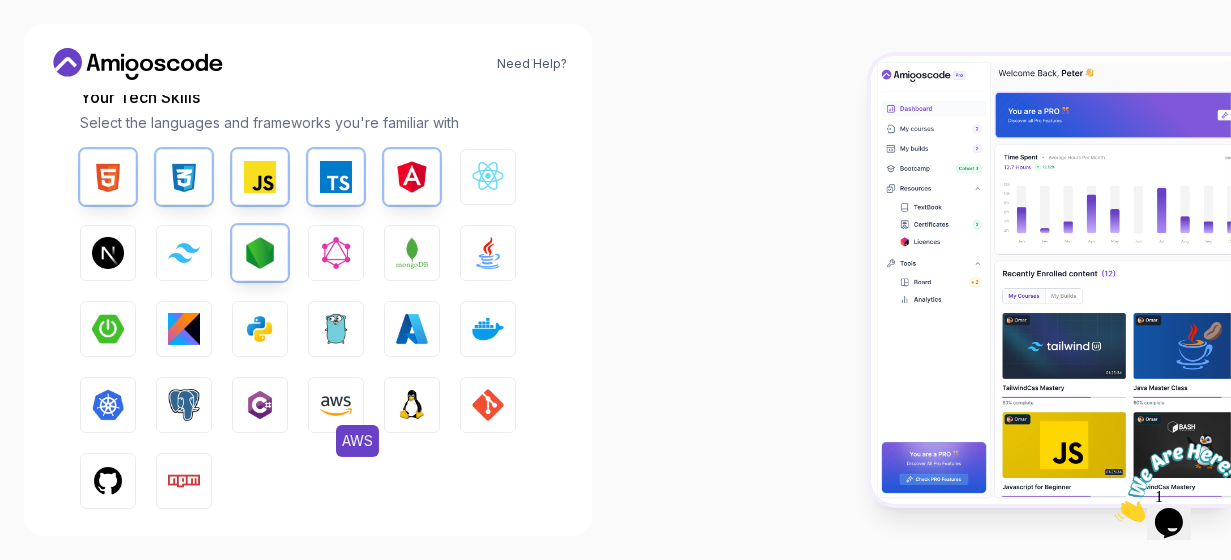 click at bounding box center [336, 405] 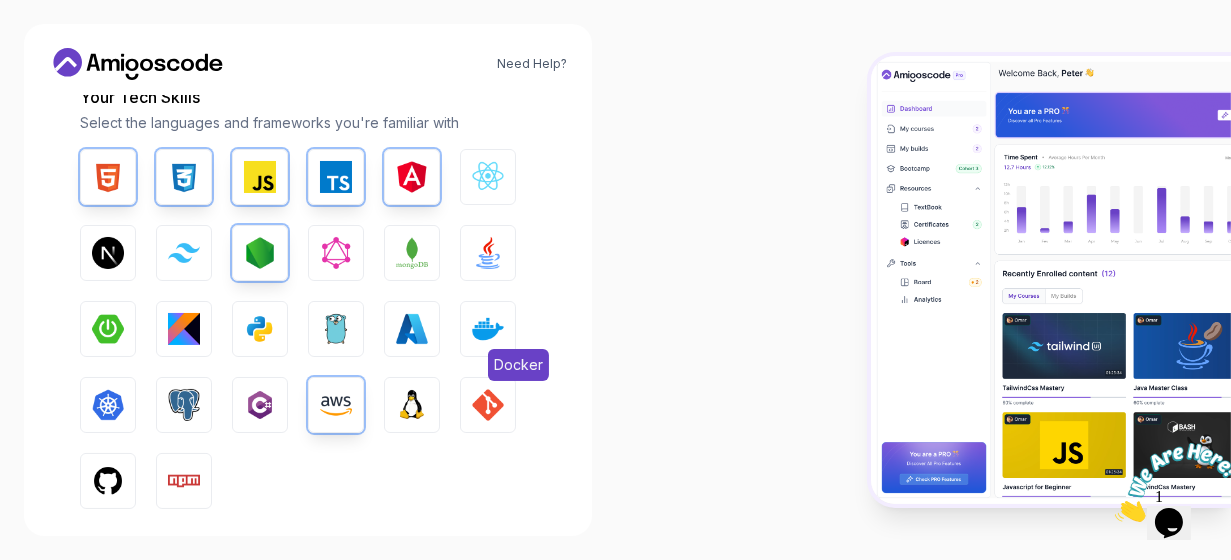 click at bounding box center [488, 329] 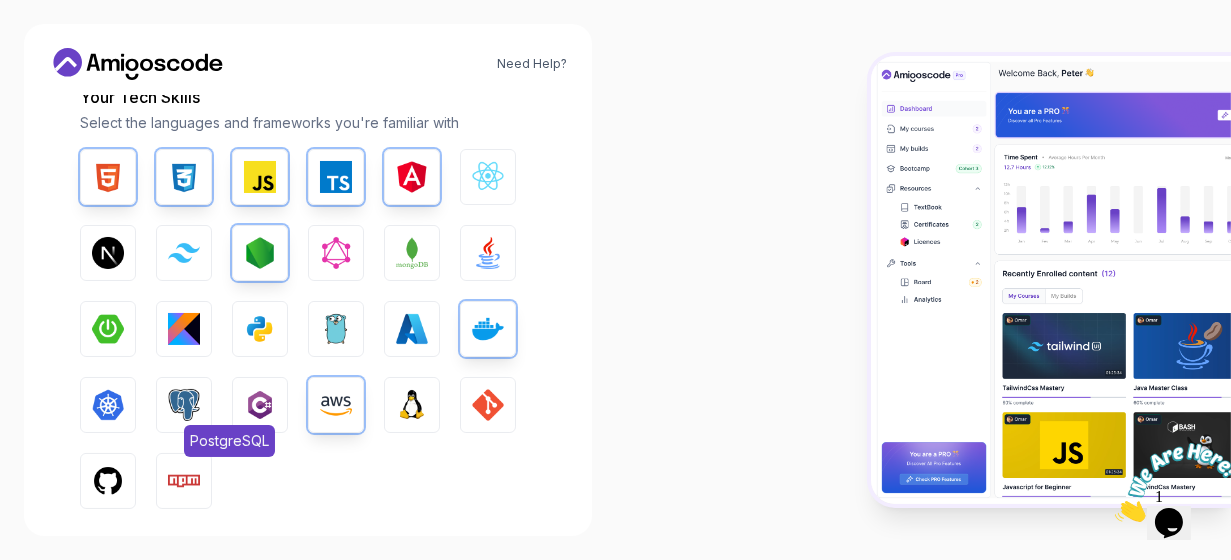 click at bounding box center [184, 405] 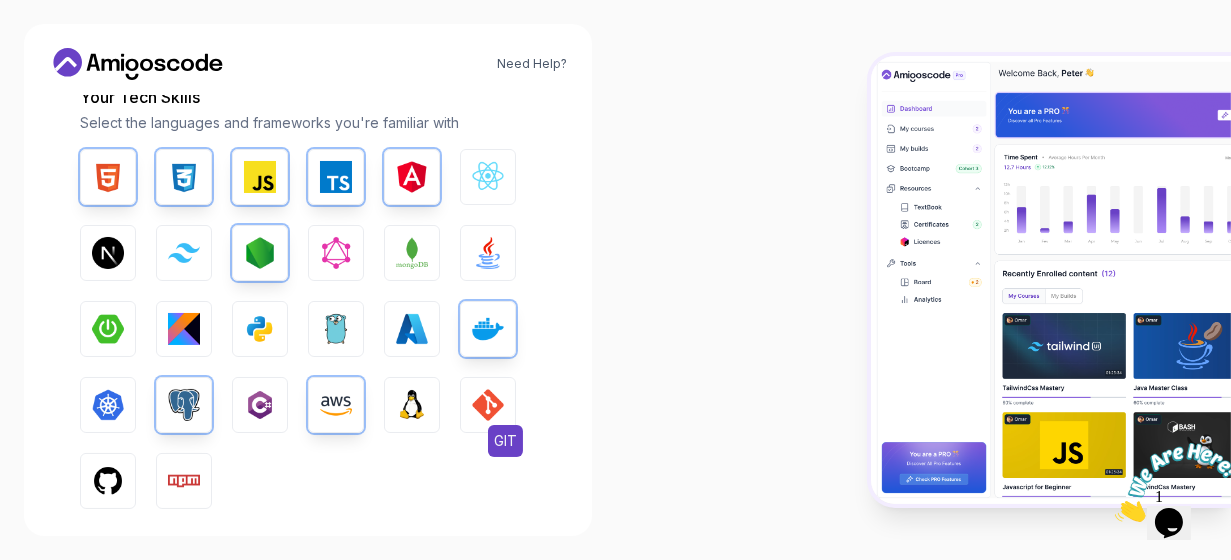 click at bounding box center (488, 405) 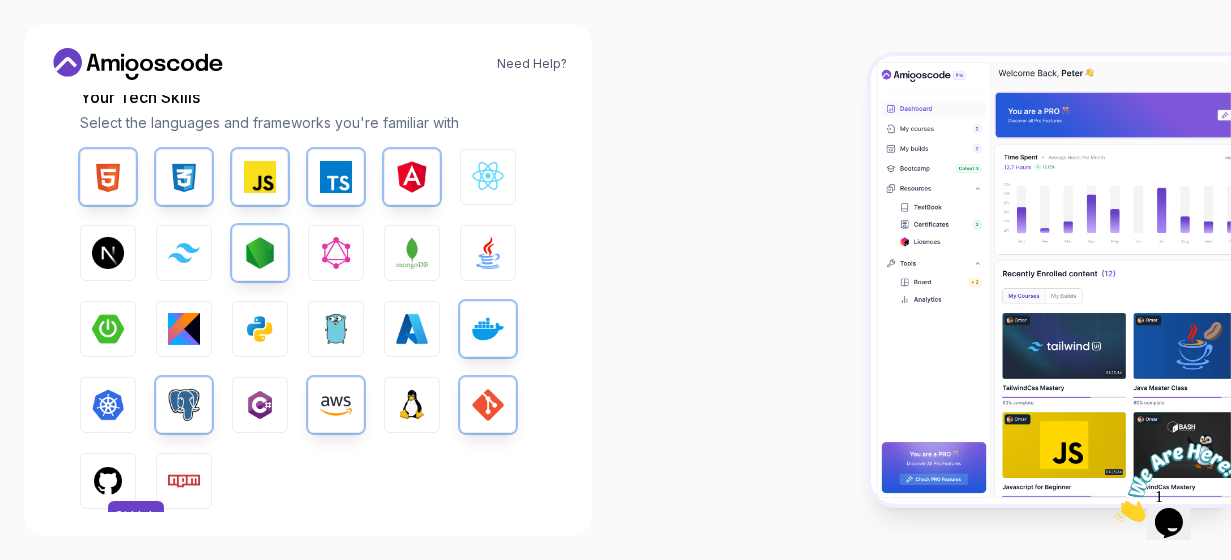 click at bounding box center [108, 481] 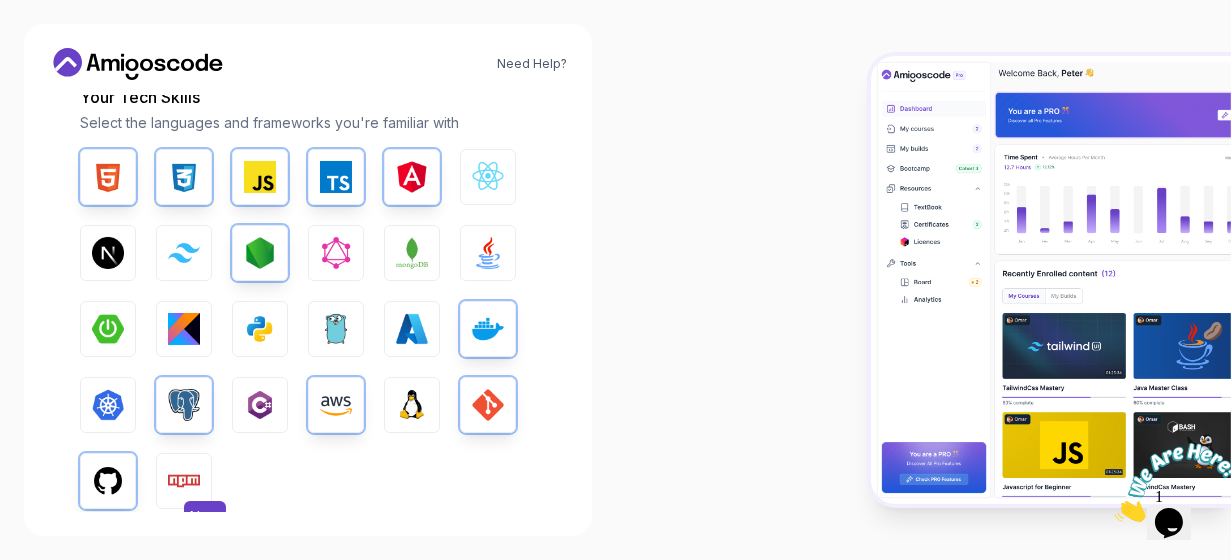 click at bounding box center (184, 481) 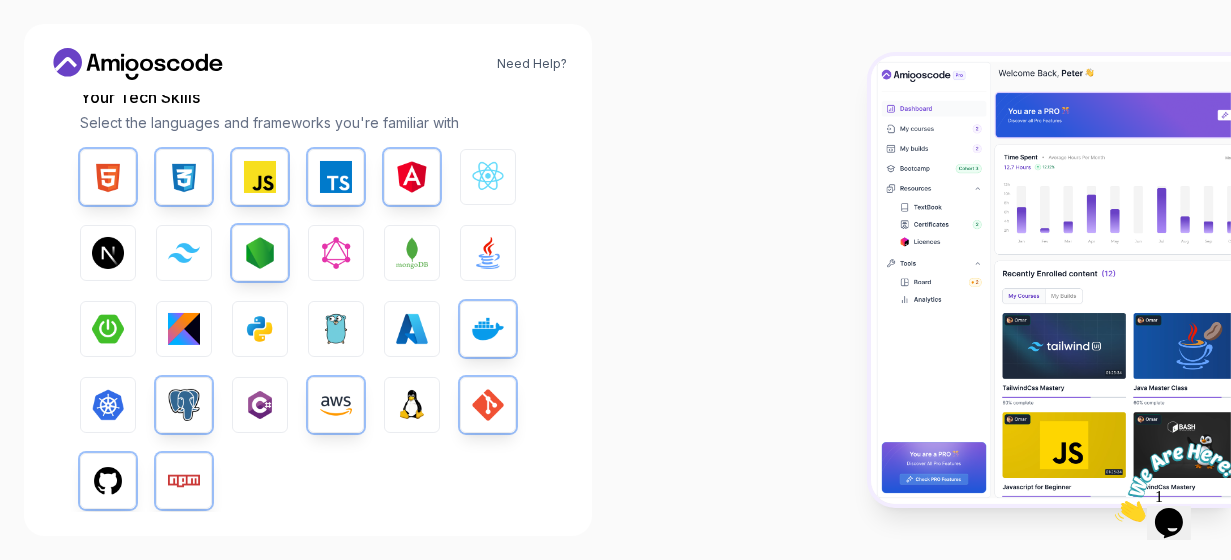 scroll, scrollTop: 388, scrollLeft: 0, axis: vertical 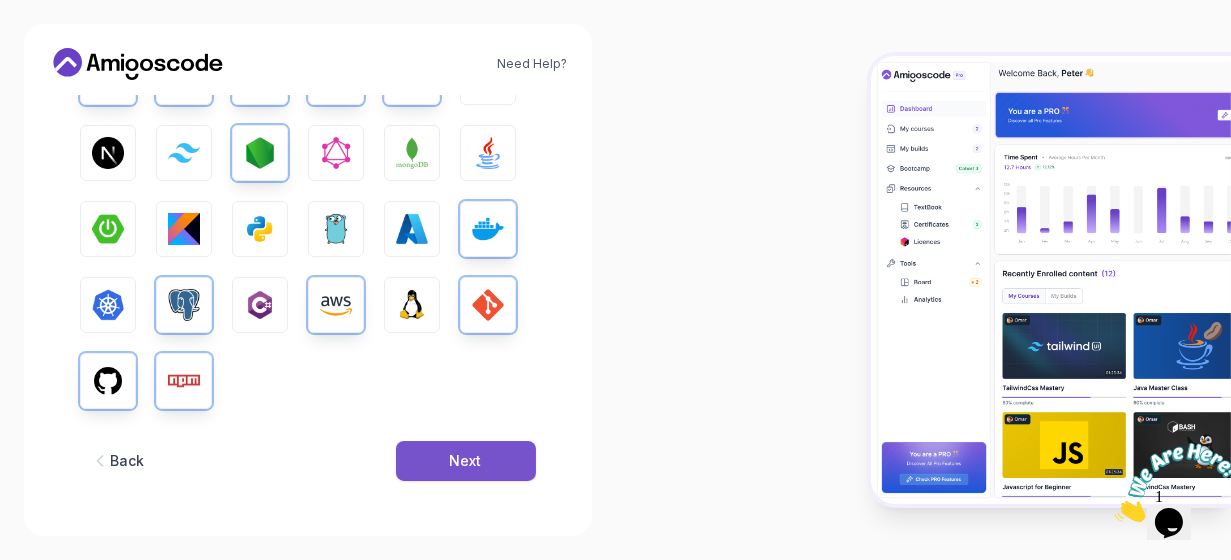 click on "Next" at bounding box center [466, 461] 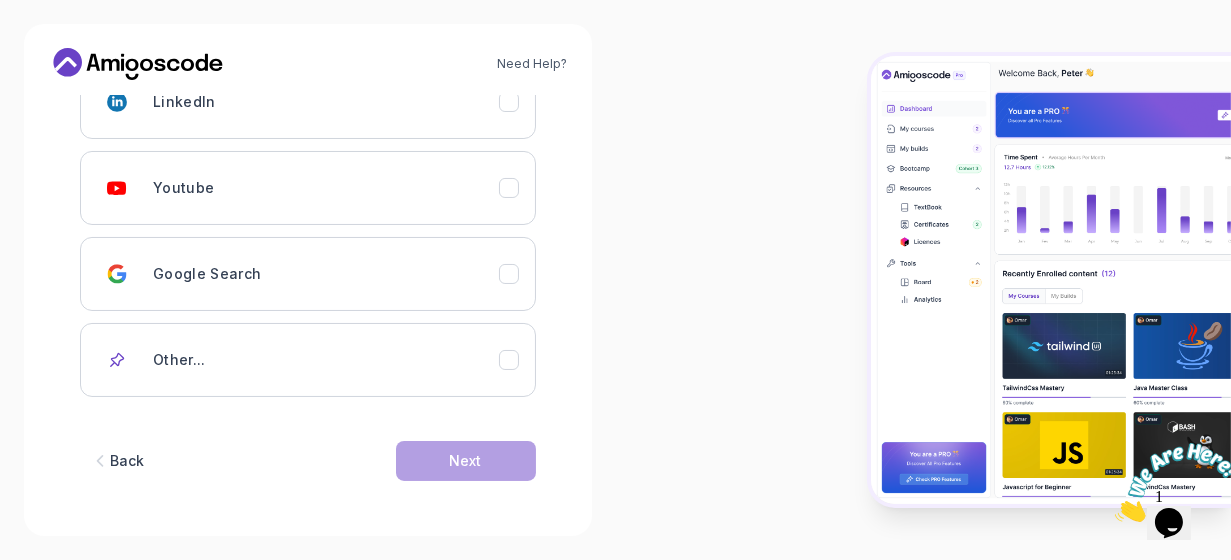 scroll, scrollTop: 248, scrollLeft: 0, axis: vertical 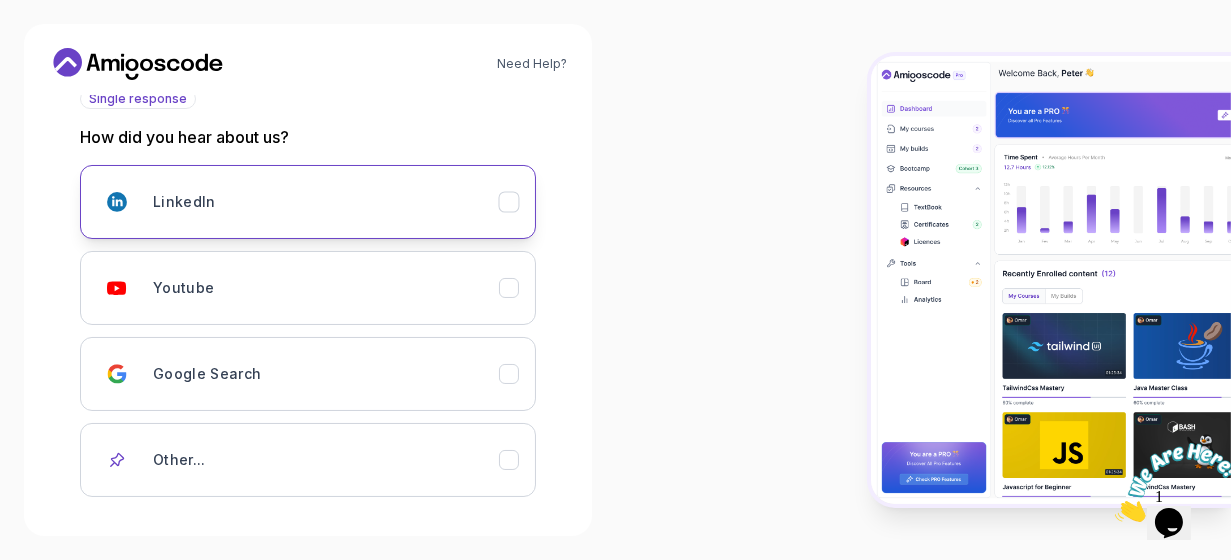 click 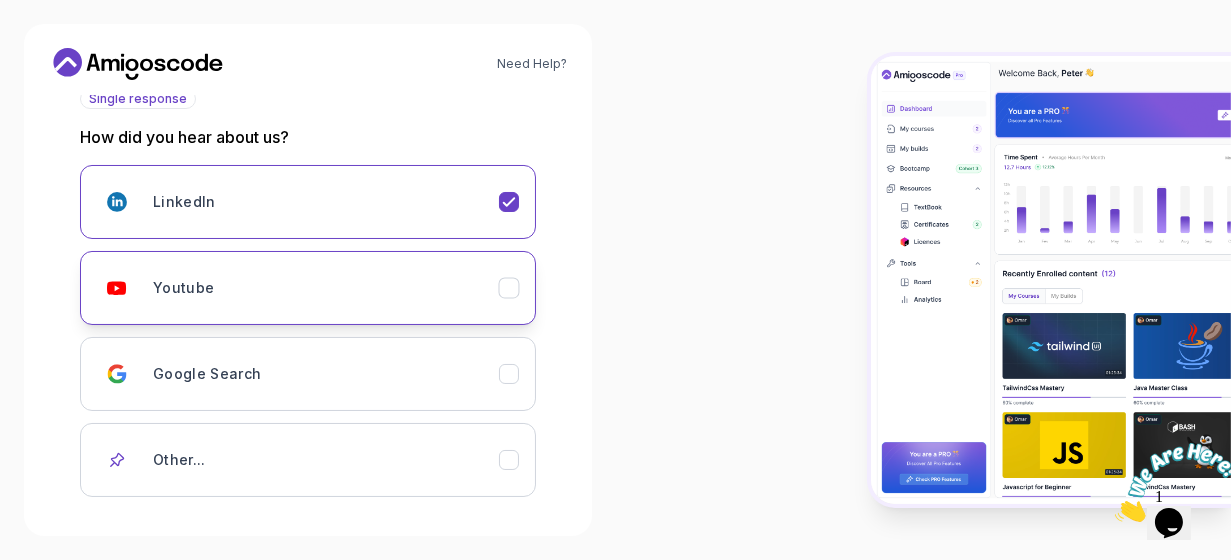 scroll, scrollTop: 348, scrollLeft: 0, axis: vertical 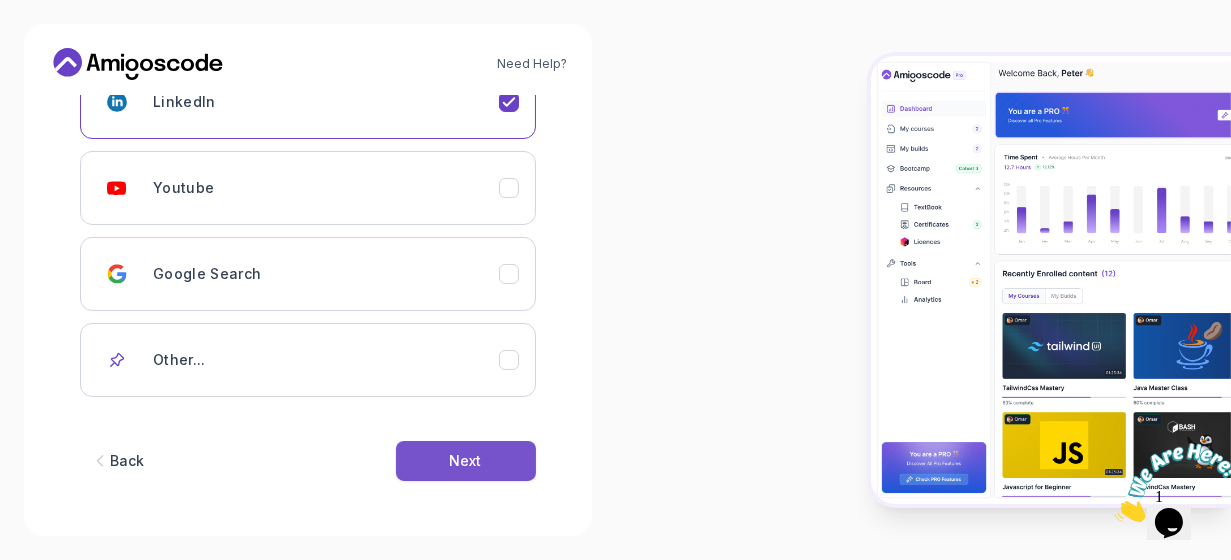 click on "Next" at bounding box center (466, 461) 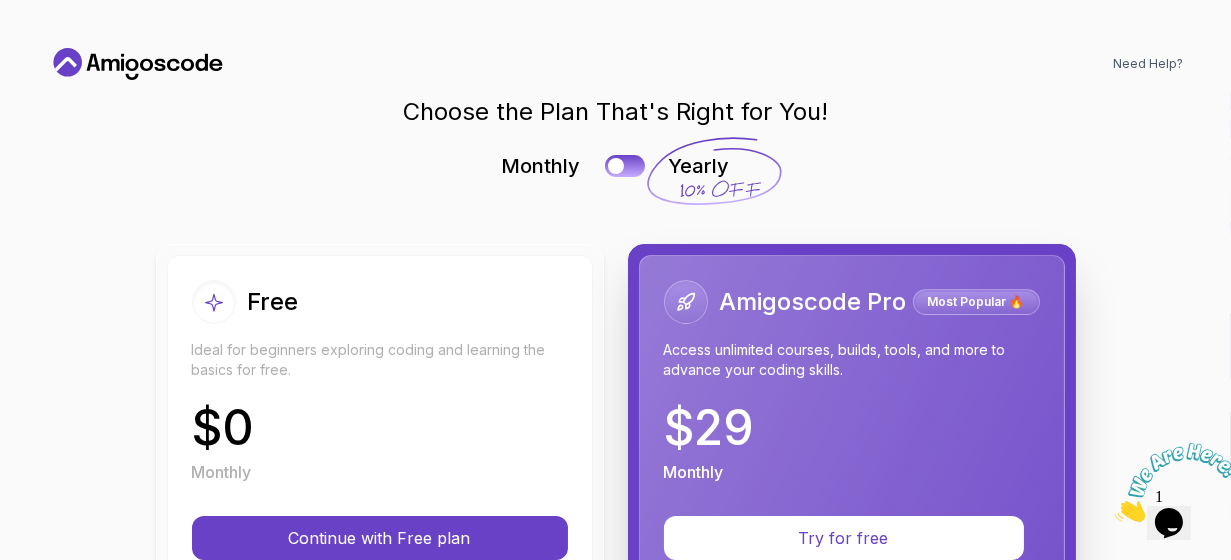 scroll, scrollTop: 0, scrollLeft: 0, axis: both 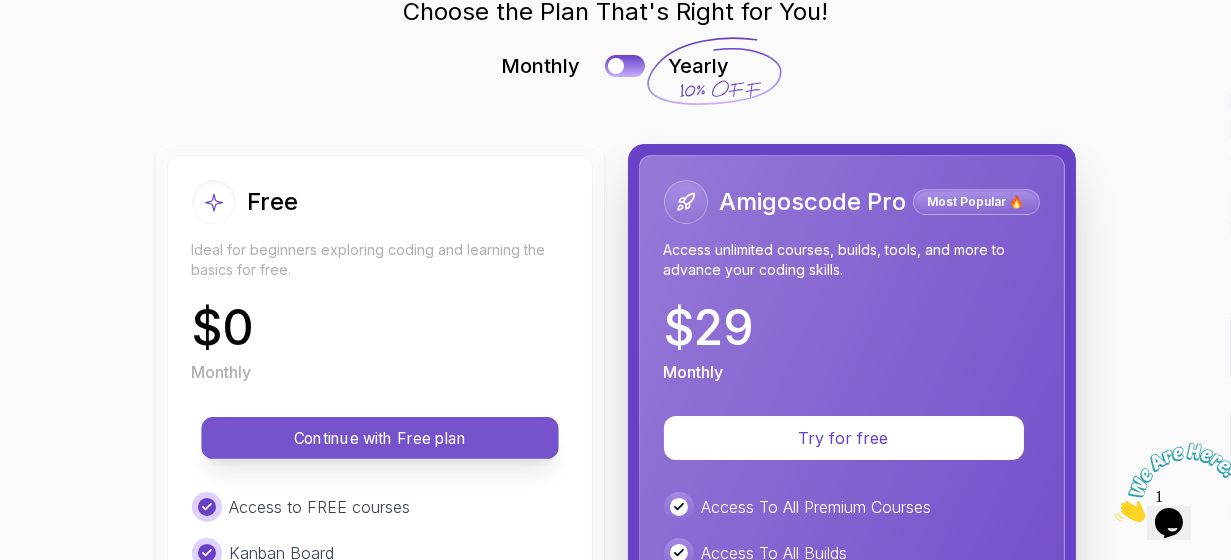 click on "Continue with Free plan" at bounding box center [380, 438] 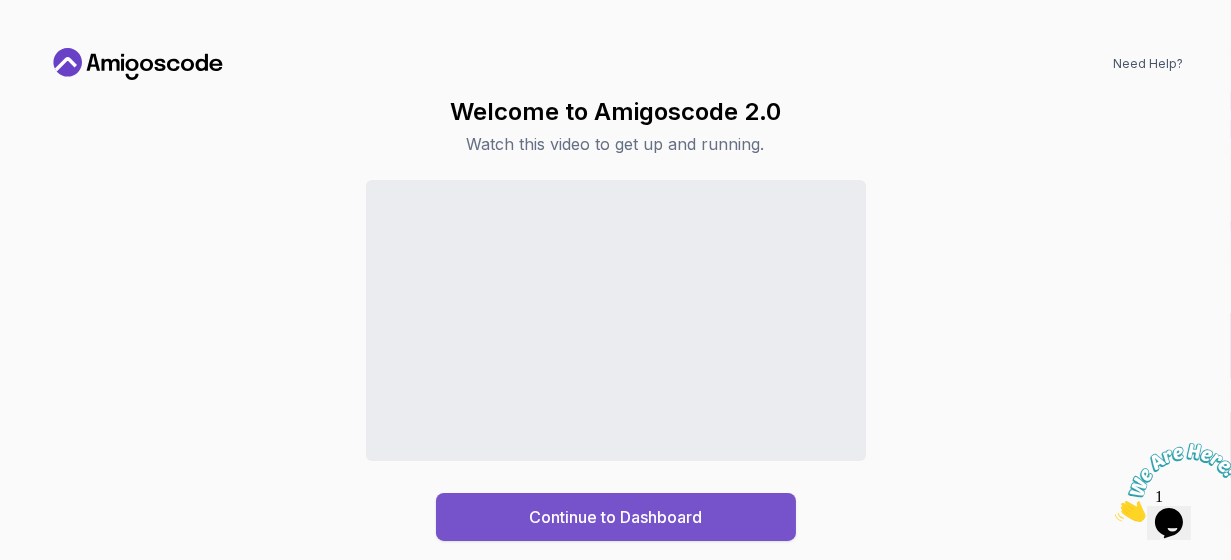 click on "Continue to Dashboard" at bounding box center (615, 517) 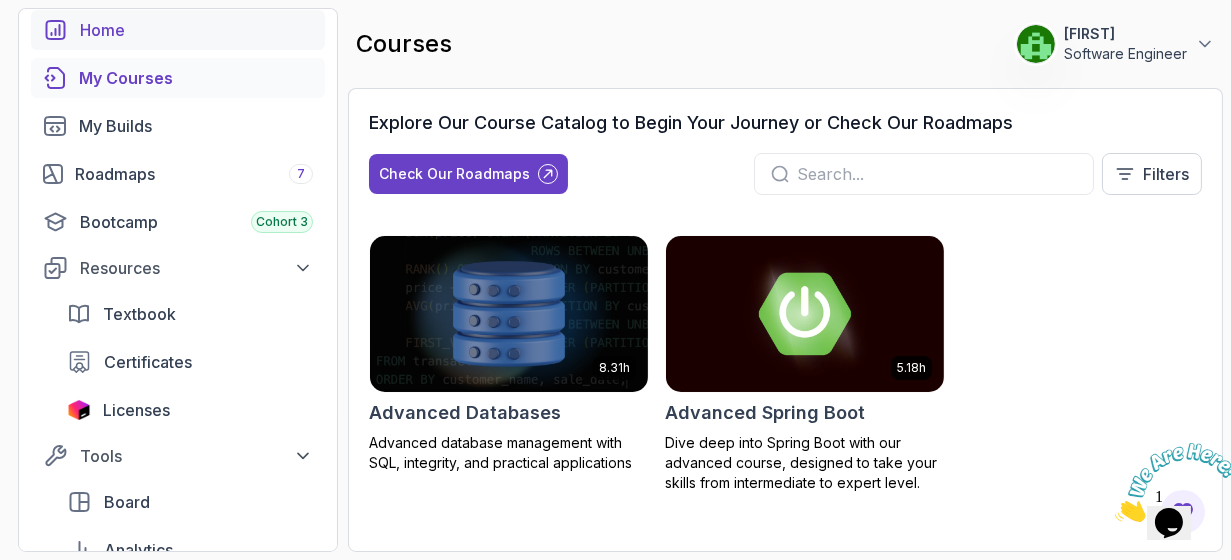 scroll, scrollTop: 0, scrollLeft: 0, axis: both 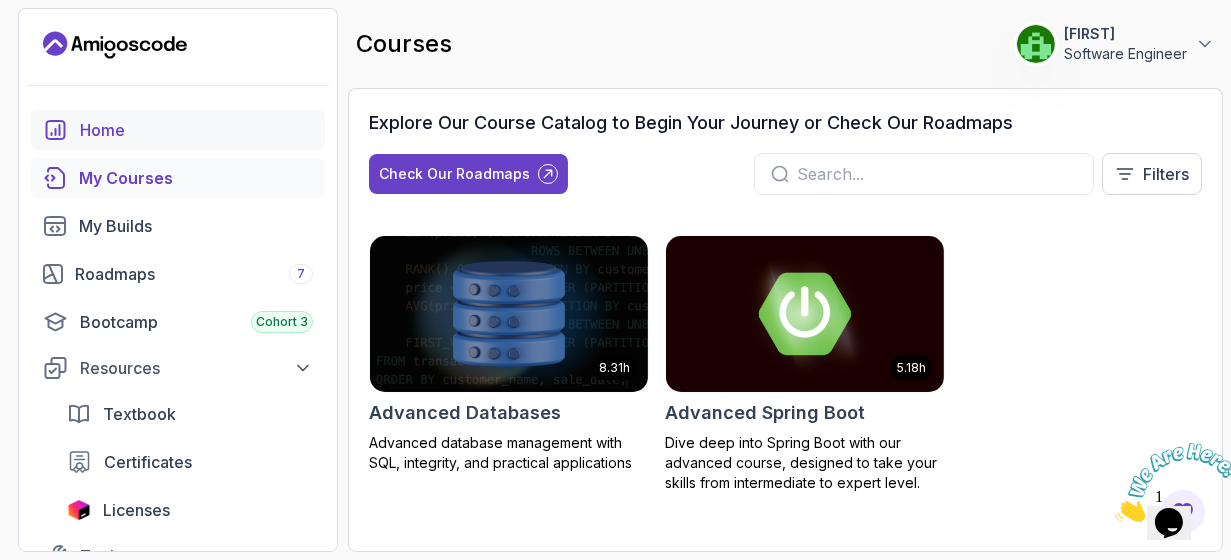 click on "Home" at bounding box center [196, 130] 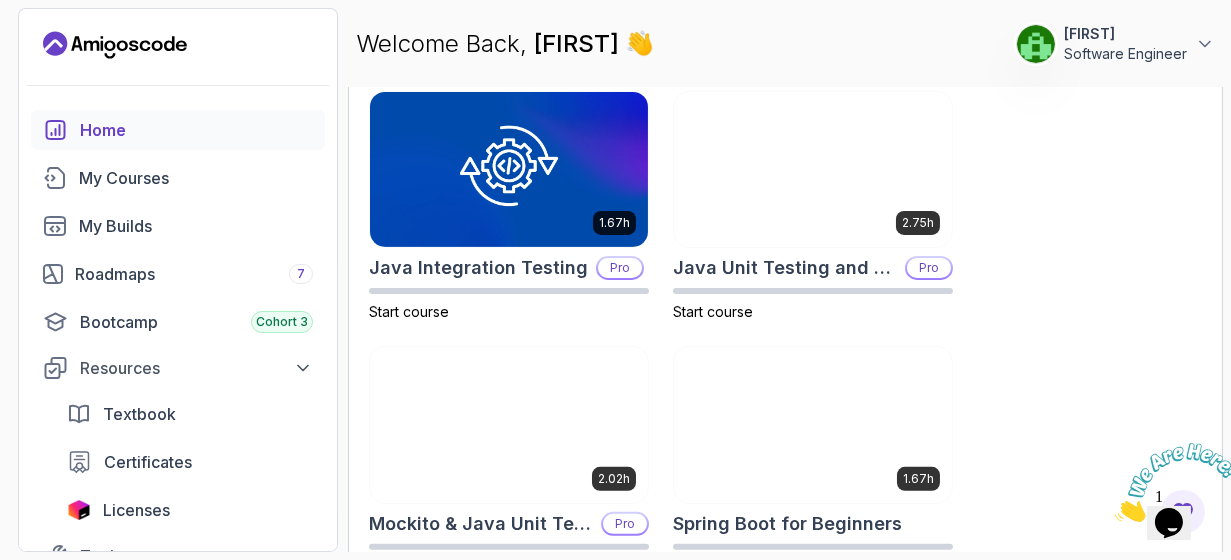 scroll, scrollTop: 1676, scrollLeft: 0, axis: vertical 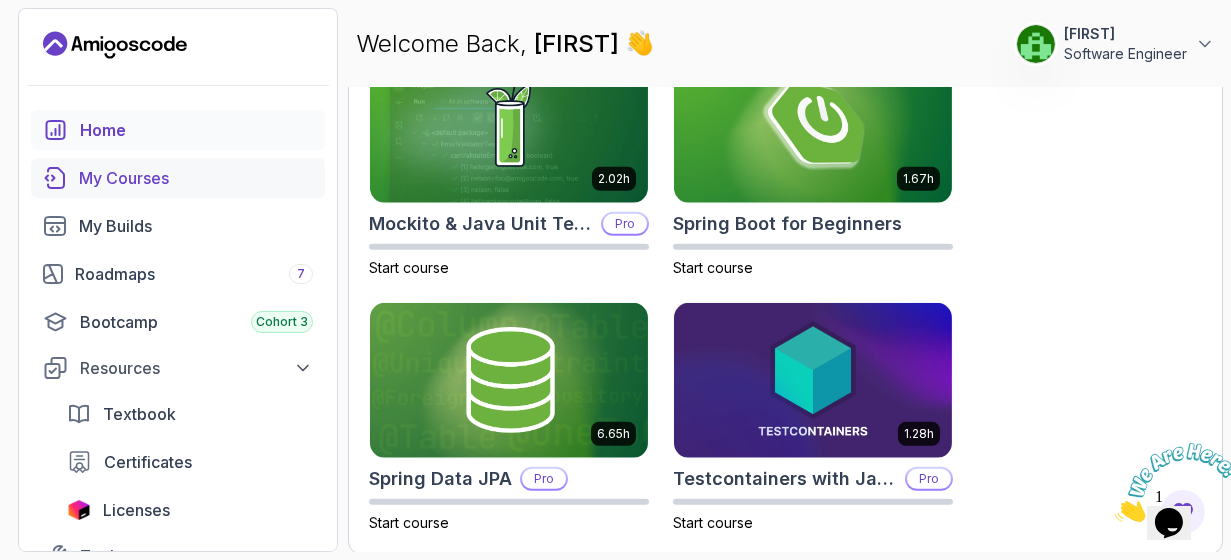 click on "My Courses" at bounding box center (196, 178) 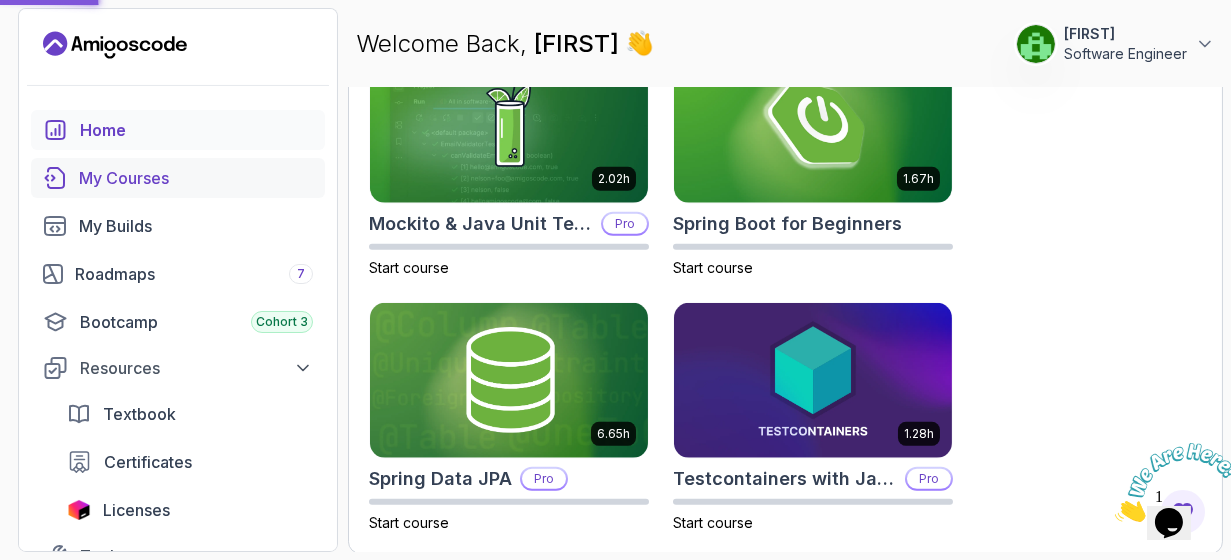 scroll, scrollTop: 0, scrollLeft: 0, axis: both 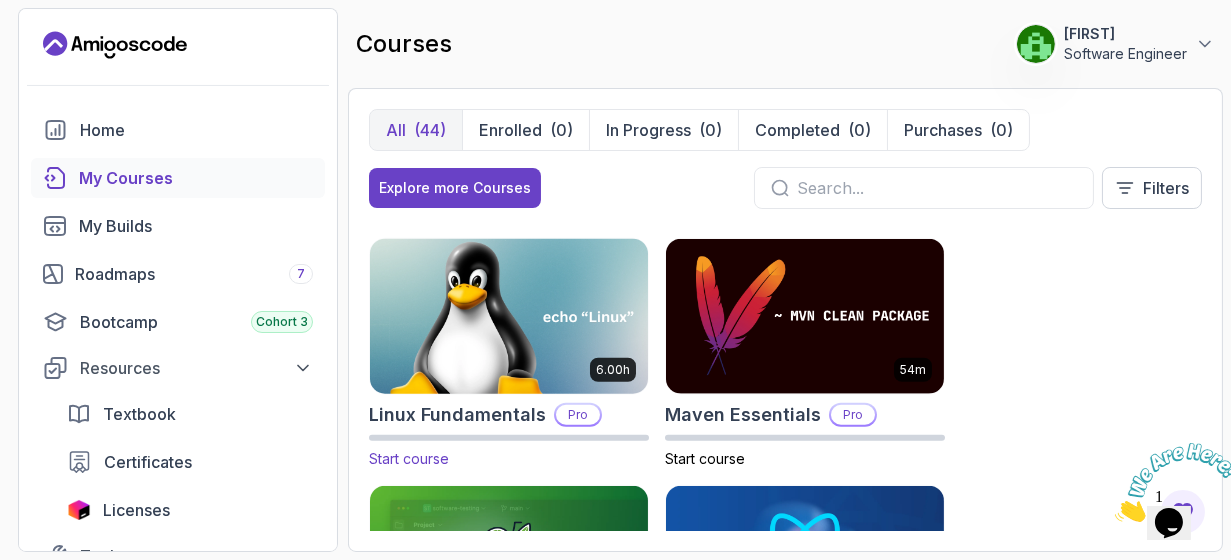 click at bounding box center [509, 316] 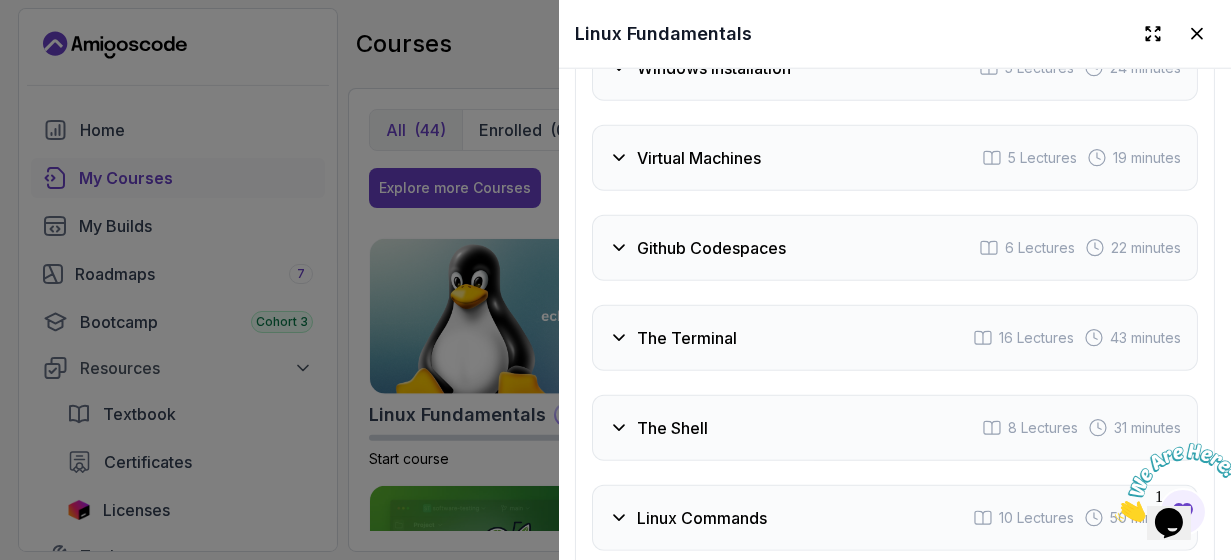 scroll, scrollTop: 4365, scrollLeft: 0, axis: vertical 